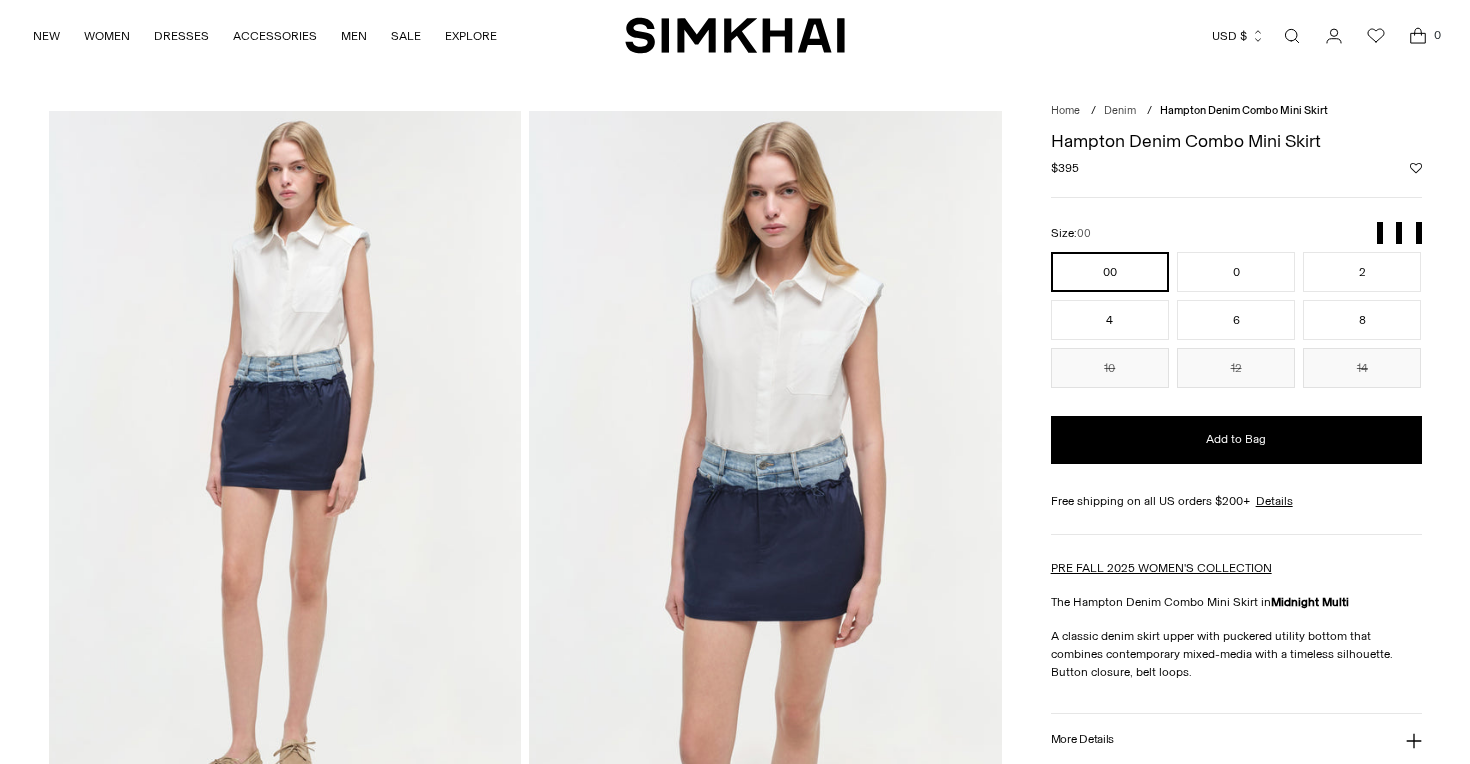 scroll, scrollTop: 0, scrollLeft: 0, axis: both 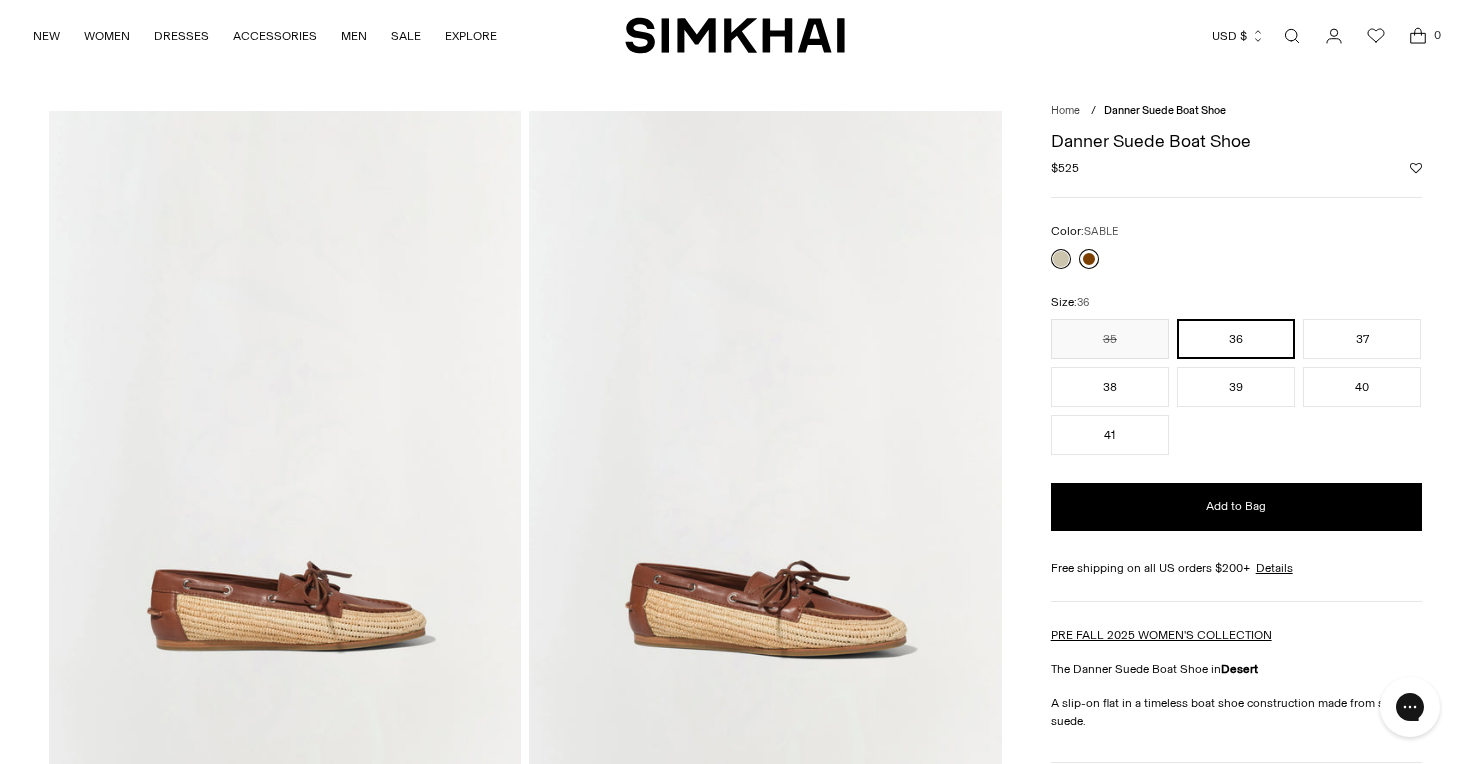click at bounding box center [1089, 259] 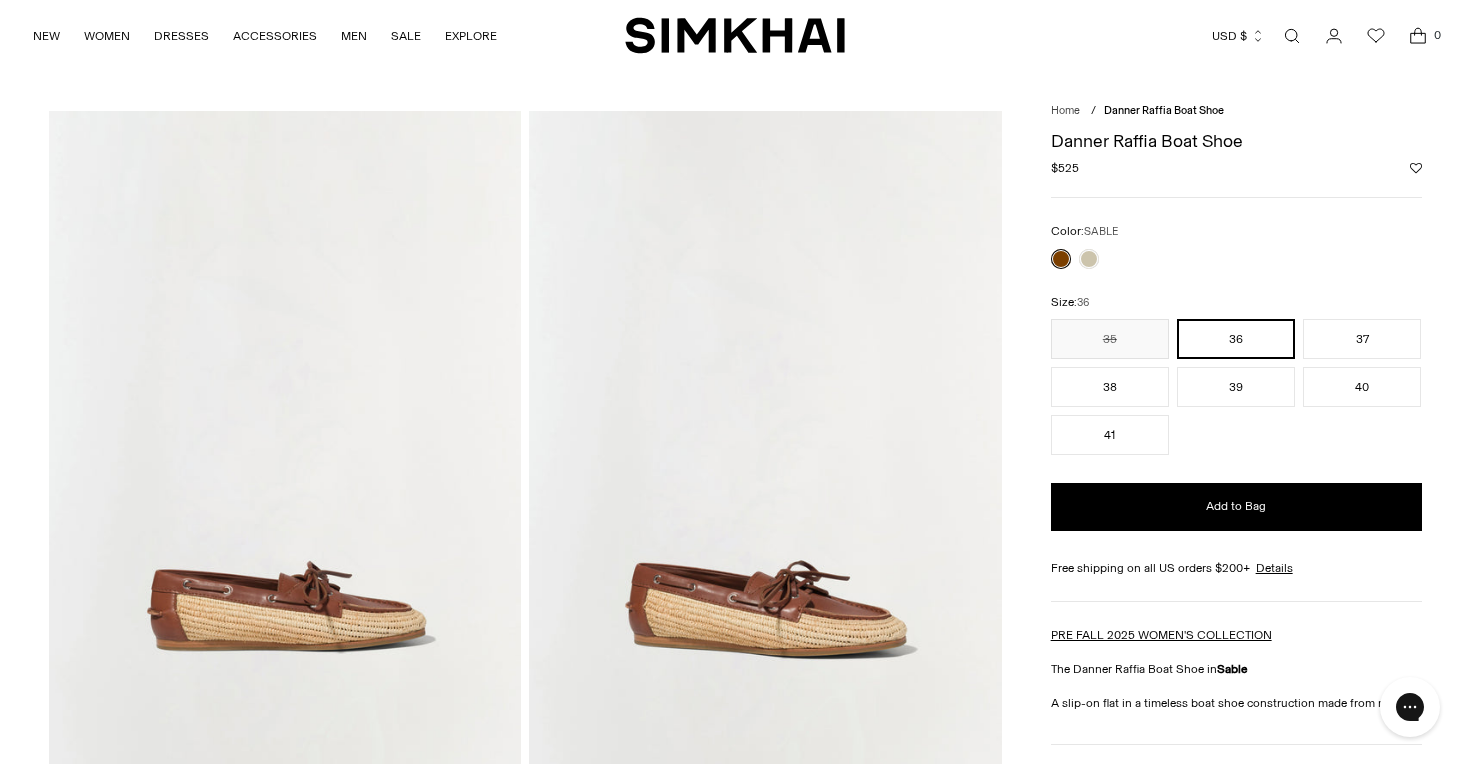 scroll, scrollTop: 0, scrollLeft: 0, axis: both 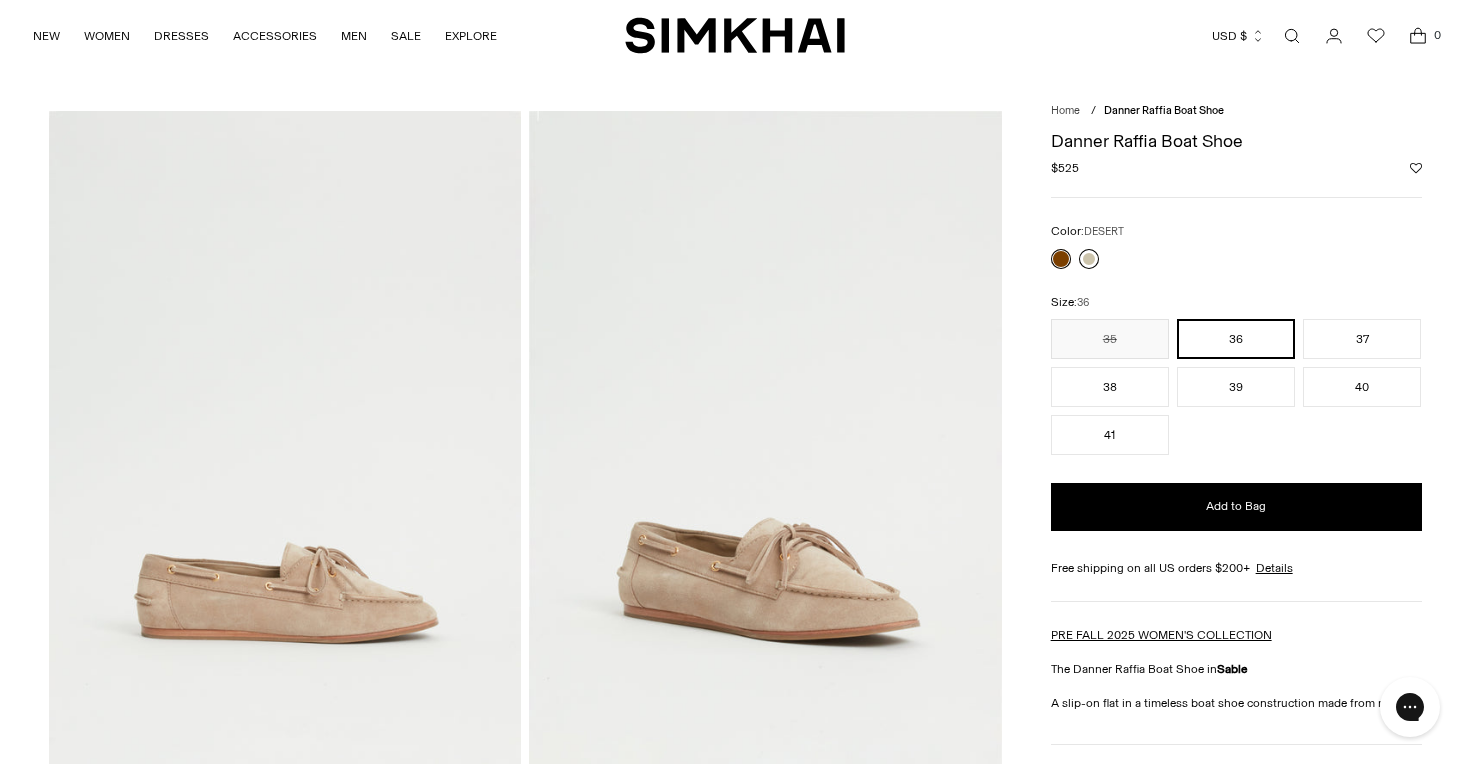 click at bounding box center (1089, 259) 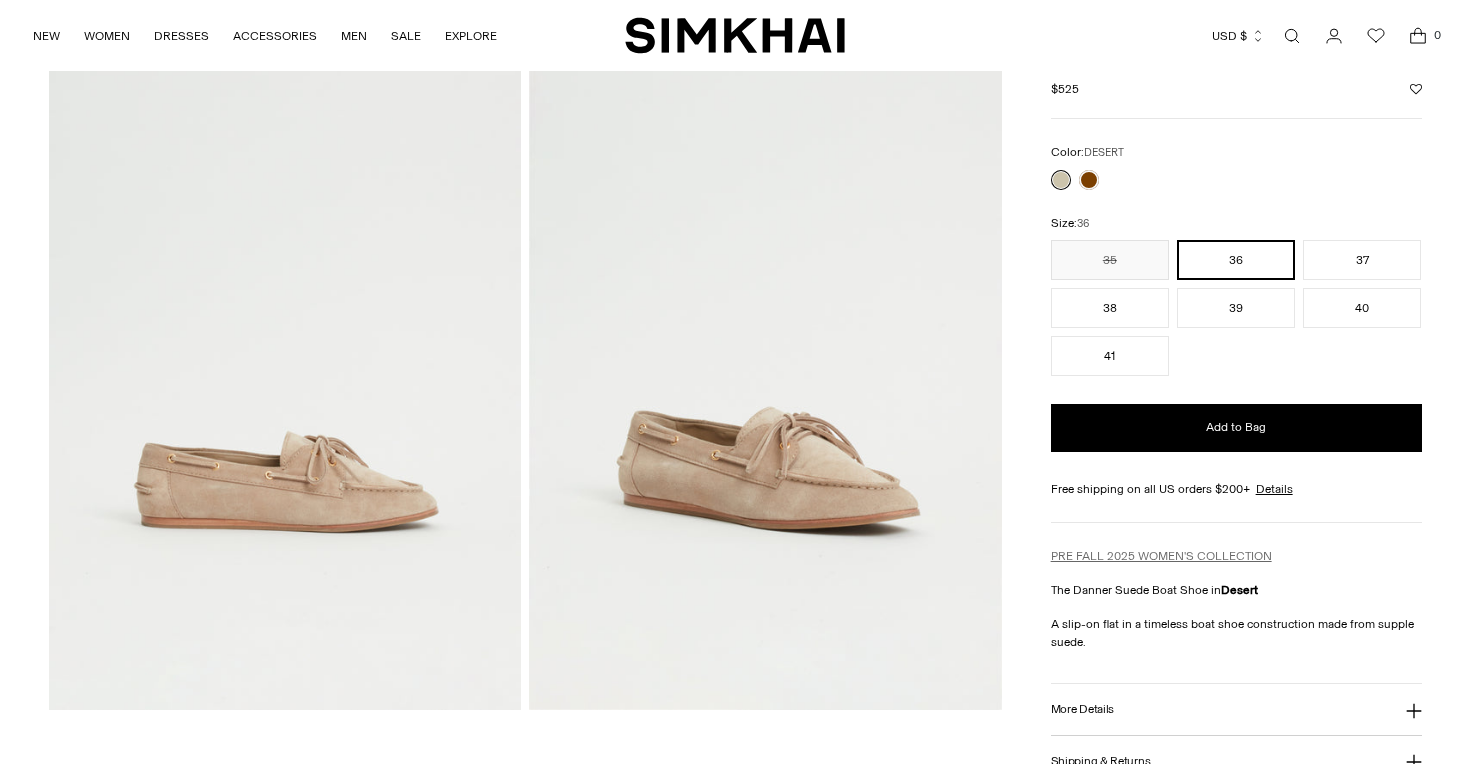 scroll, scrollTop: 117, scrollLeft: 0, axis: vertical 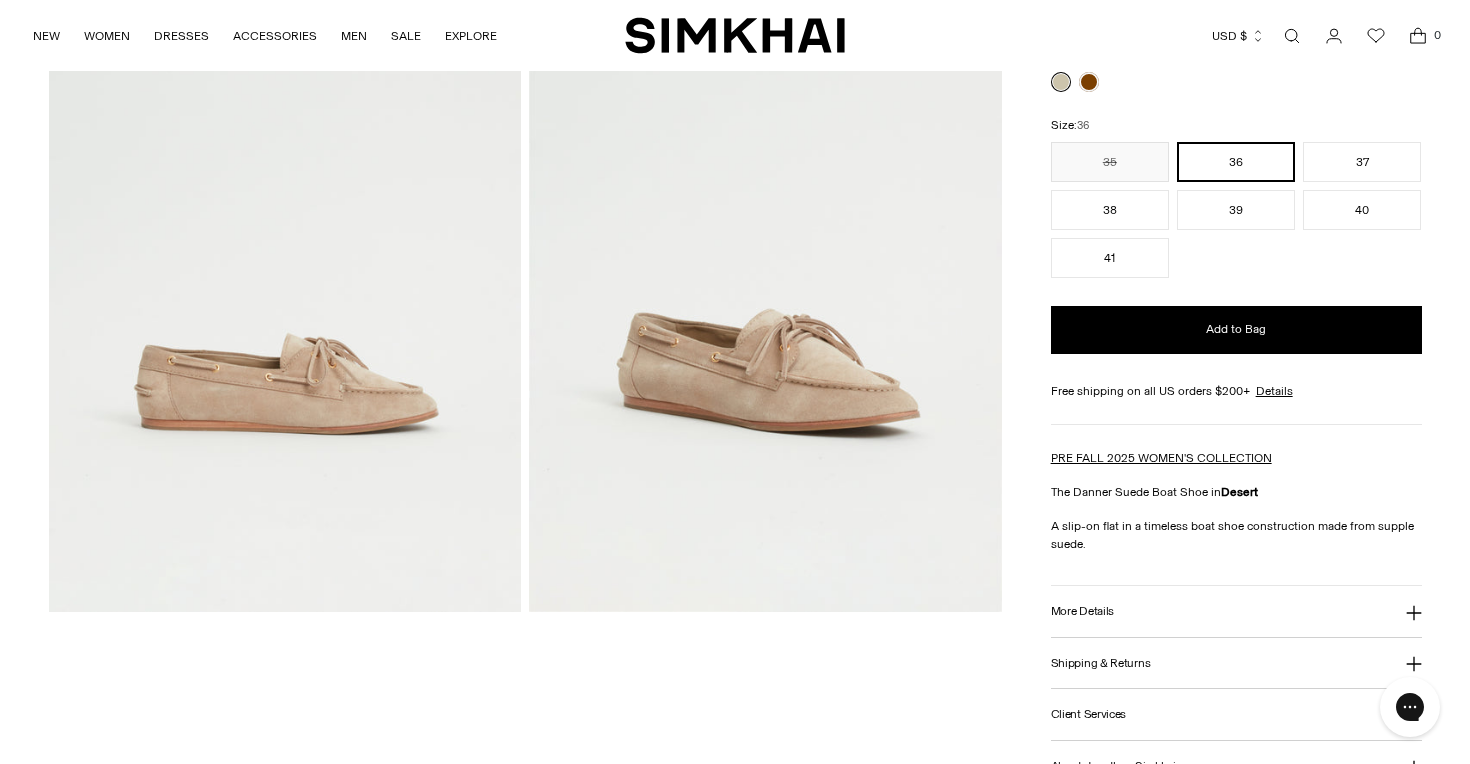 click on "More Details" at bounding box center (1236, 611) 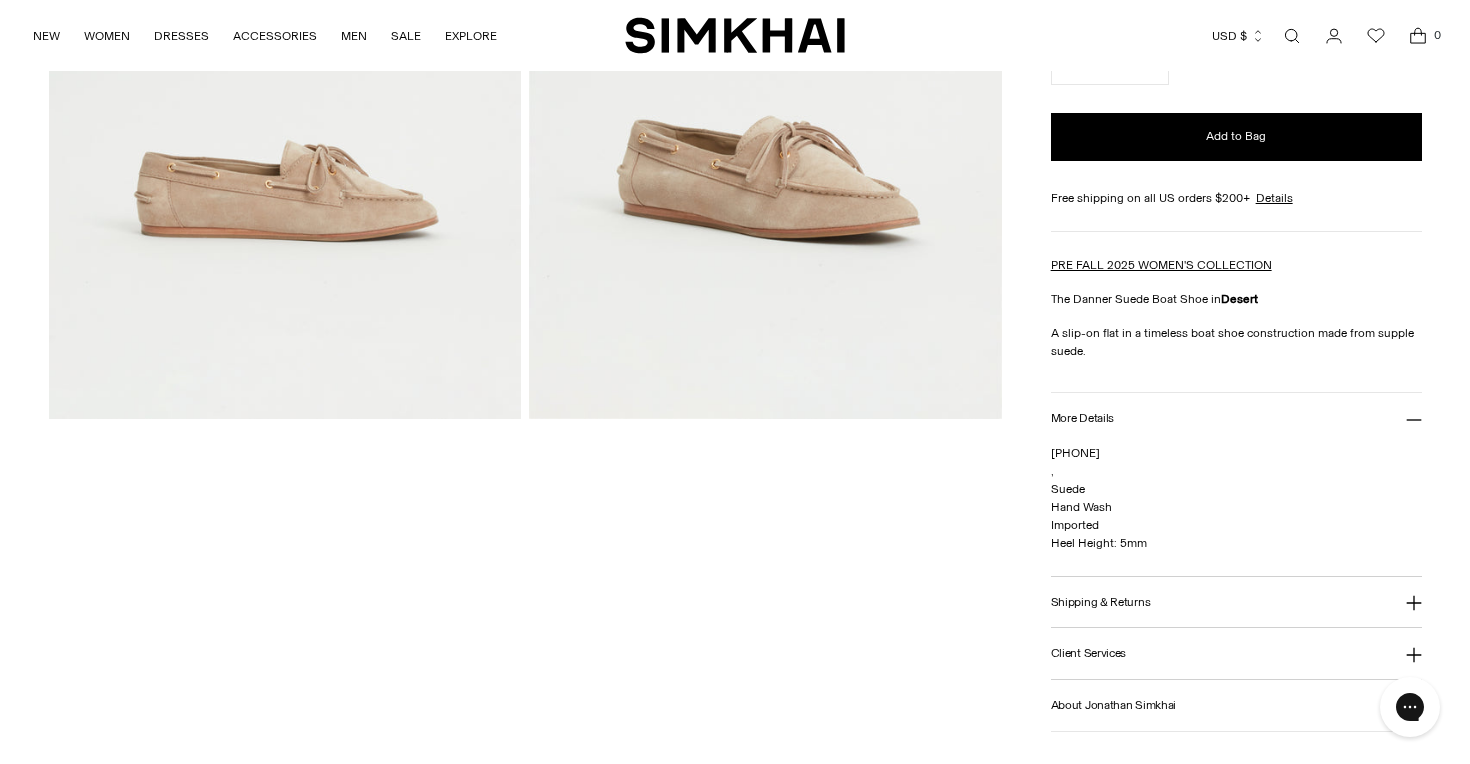 scroll, scrollTop: 418, scrollLeft: 0, axis: vertical 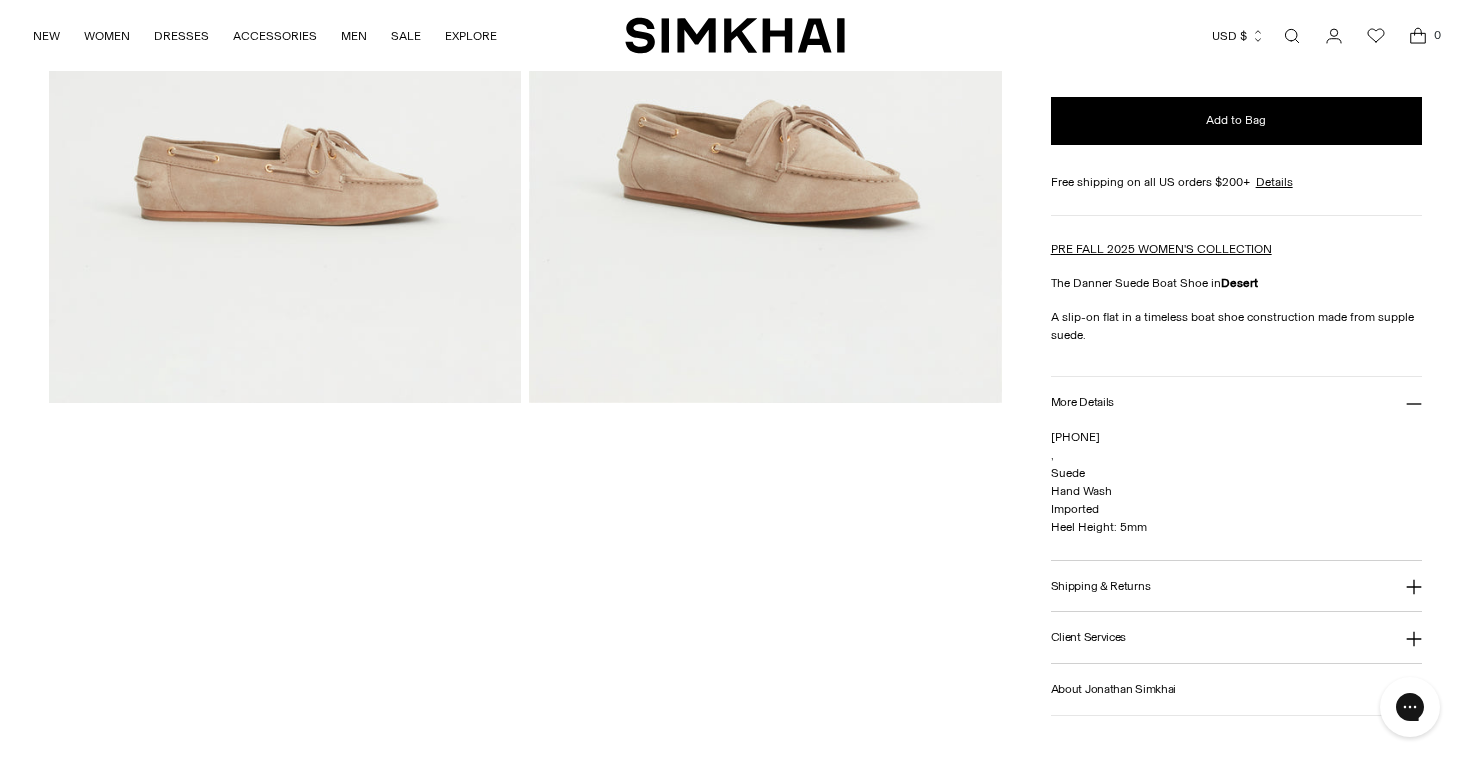 click on "Shipping & Returns" at bounding box center (1101, 586) 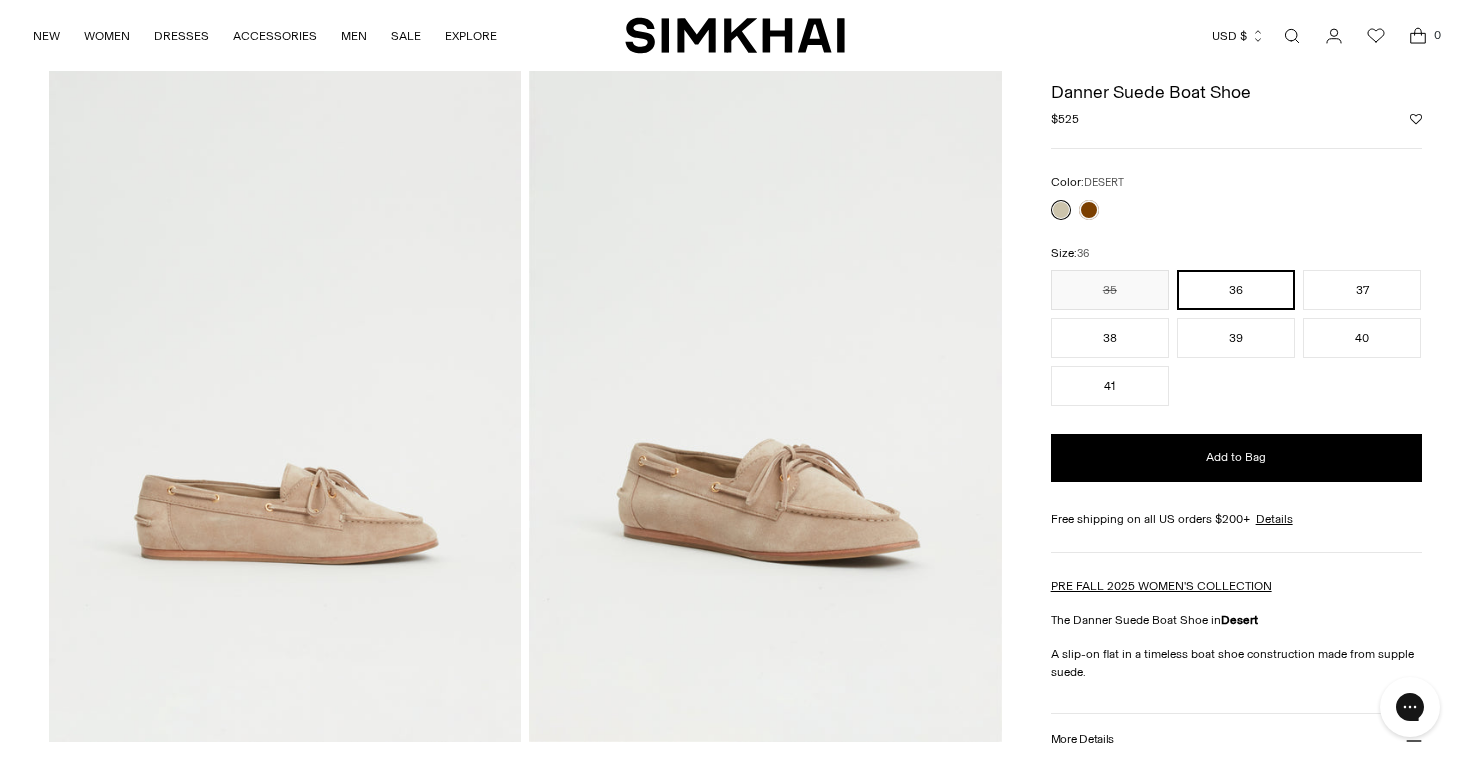 scroll, scrollTop: 53, scrollLeft: 0, axis: vertical 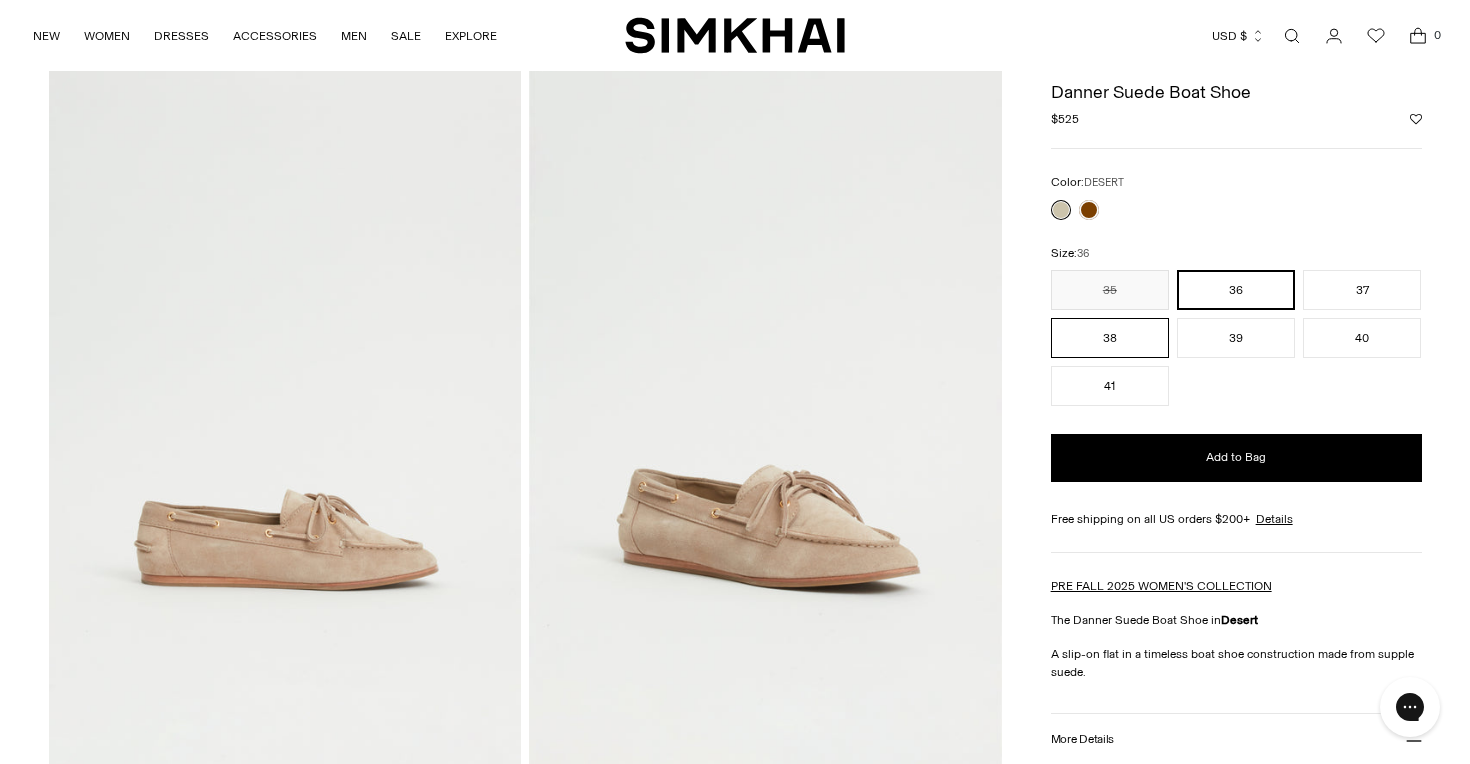 click on "38" at bounding box center (1110, 338) 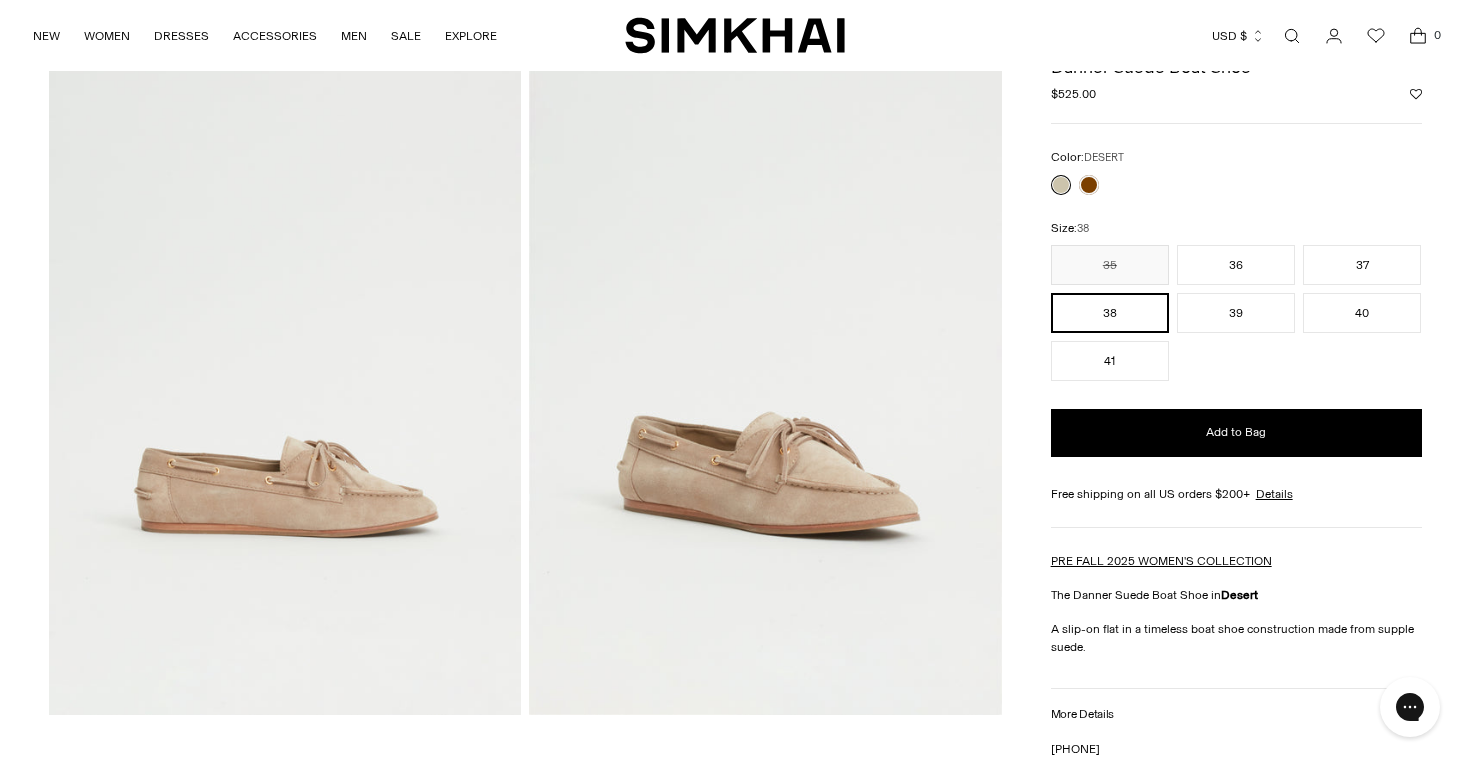 scroll, scrollTop: 113, scrollLeft: 0, axis: vertical 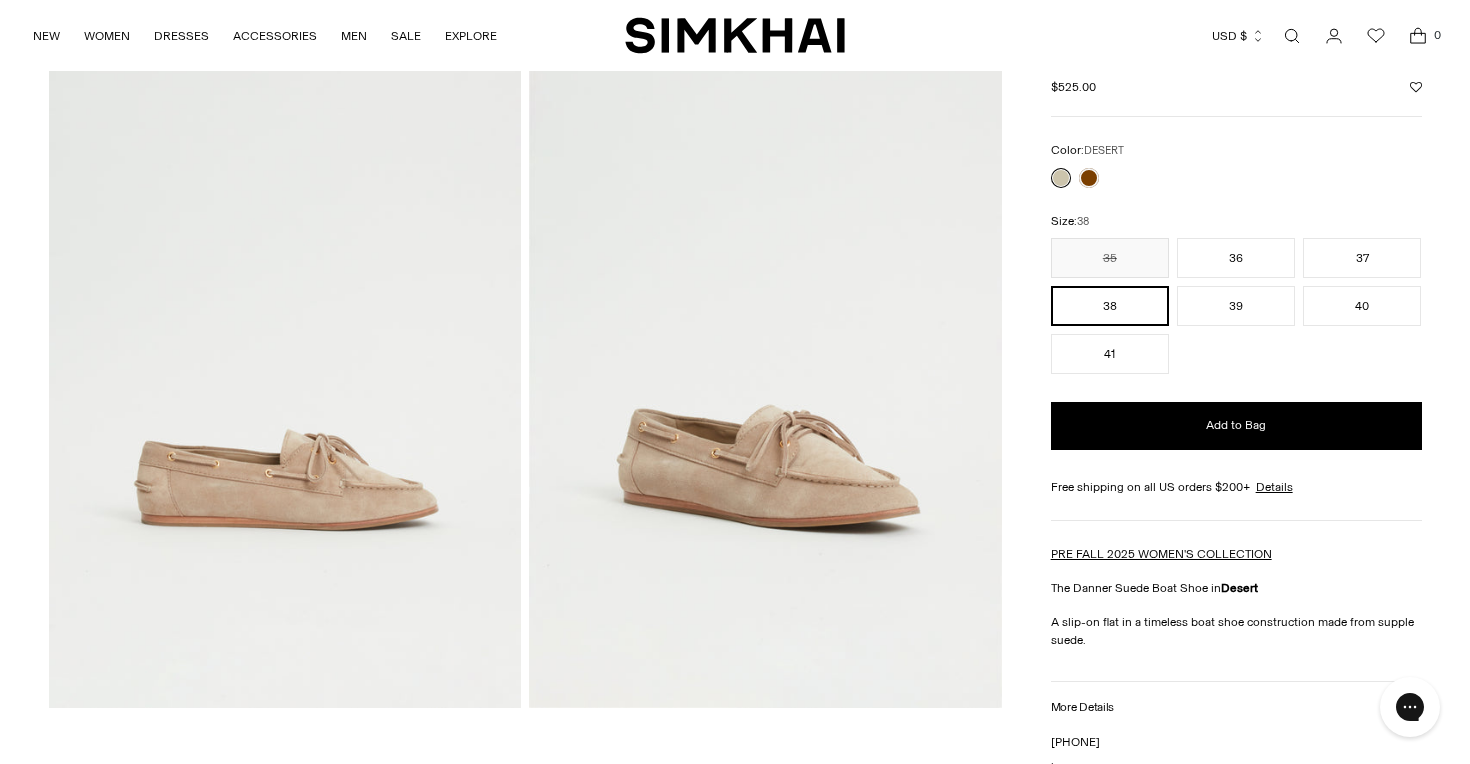 click at bounding box center [285, 352] 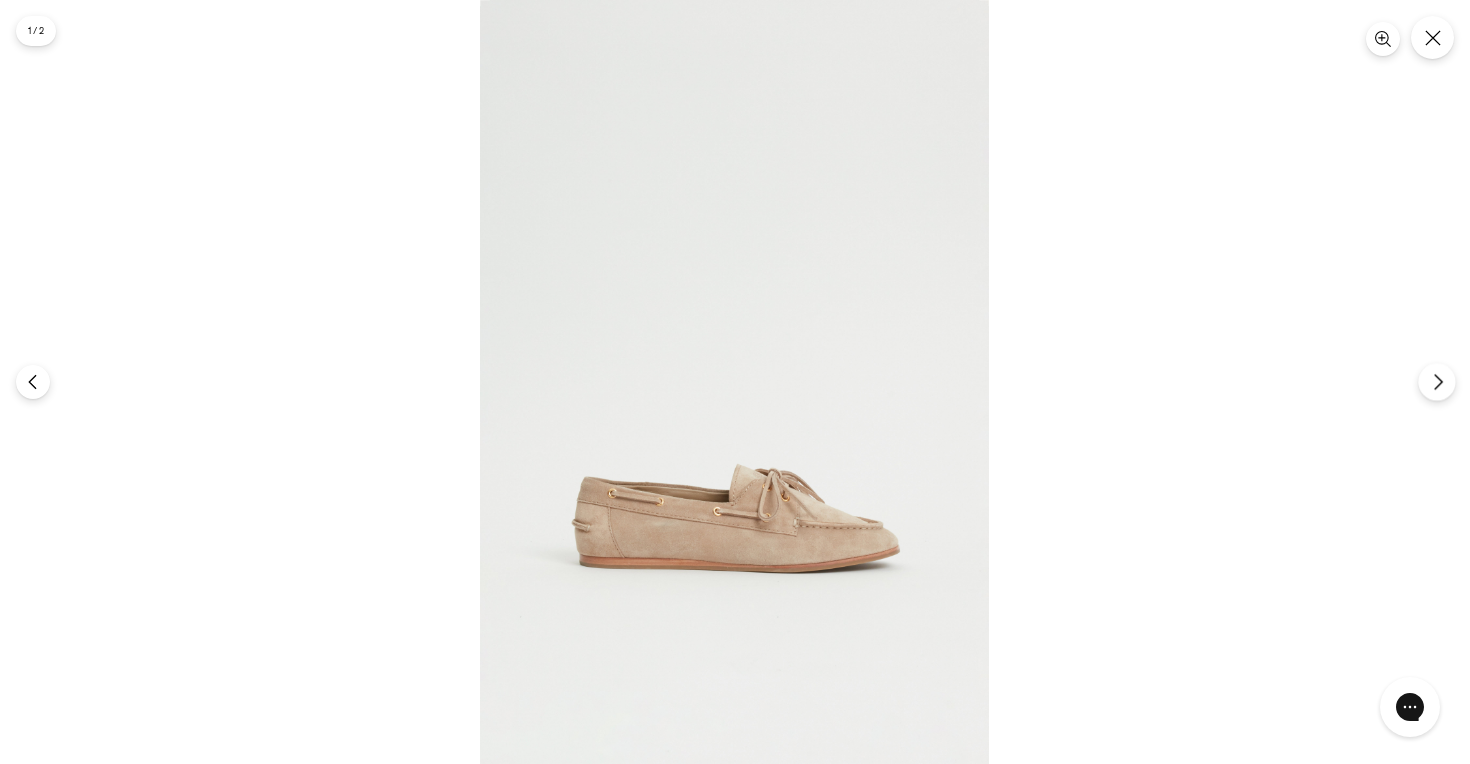 click 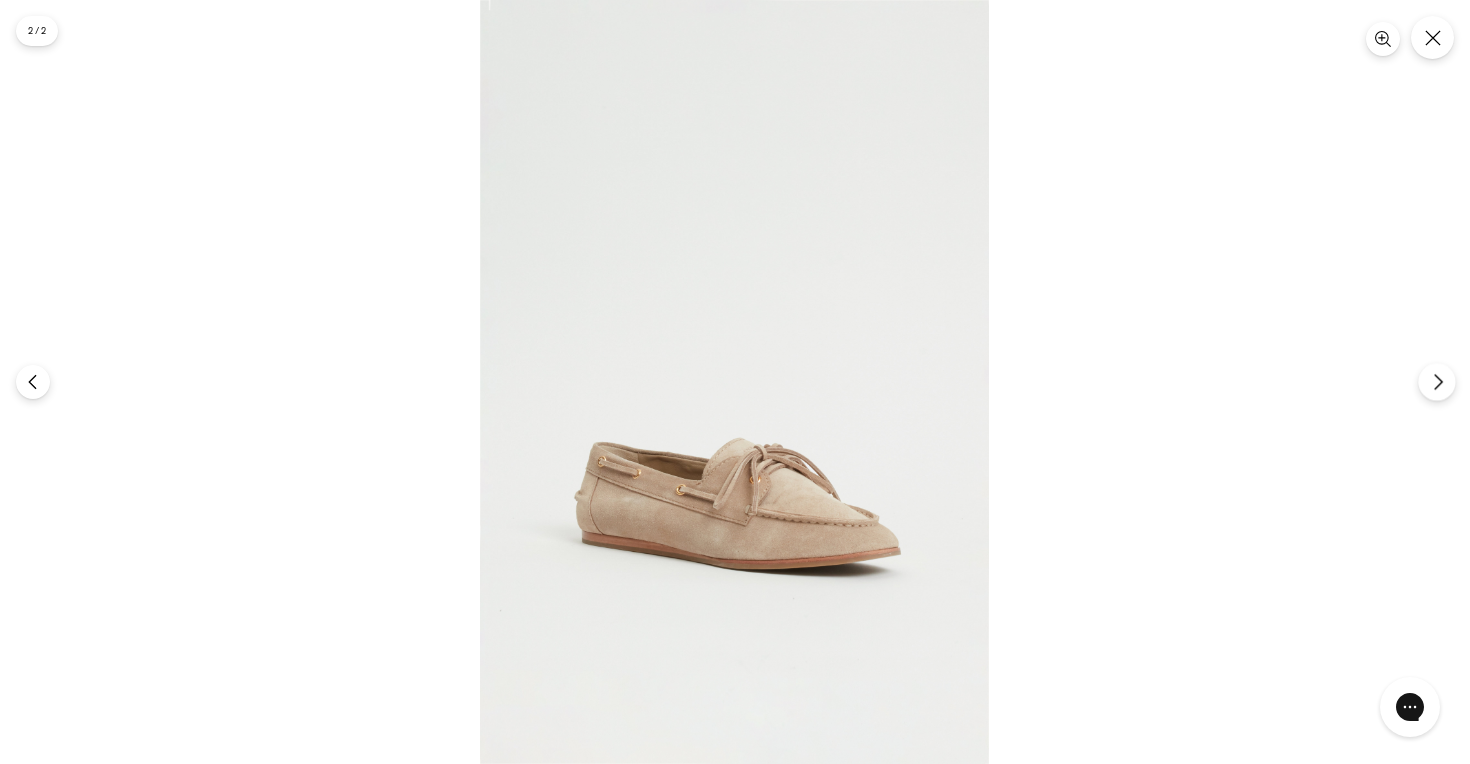 click 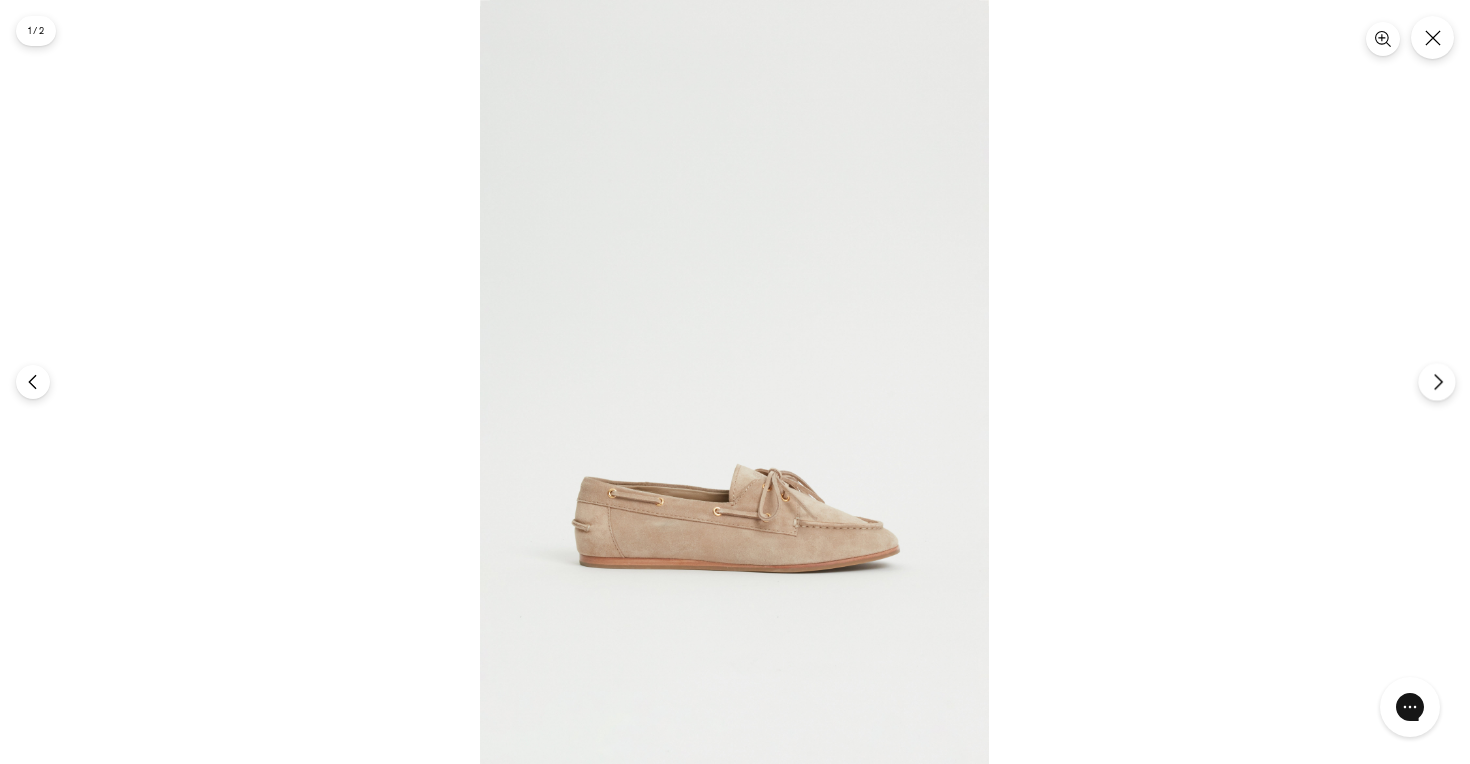 click 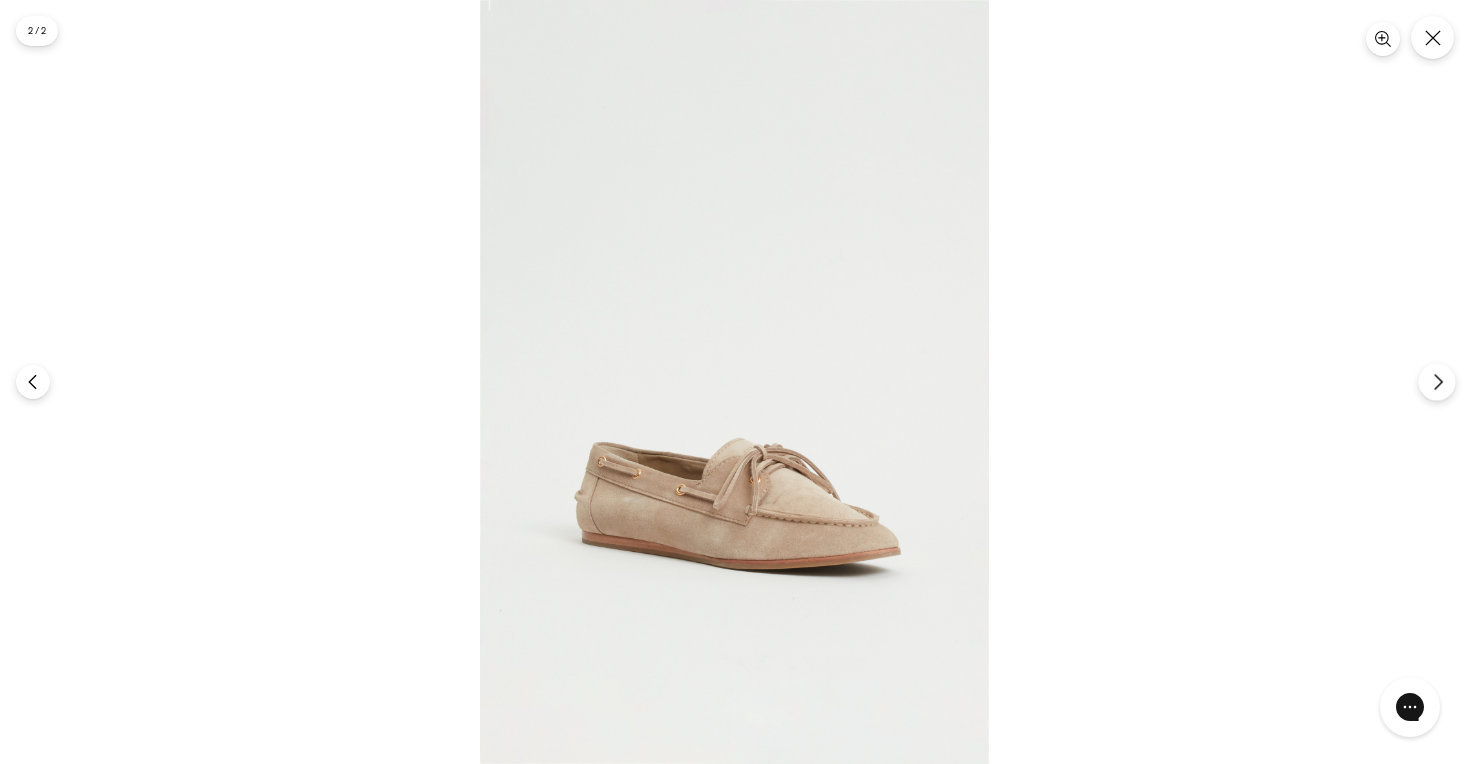 click 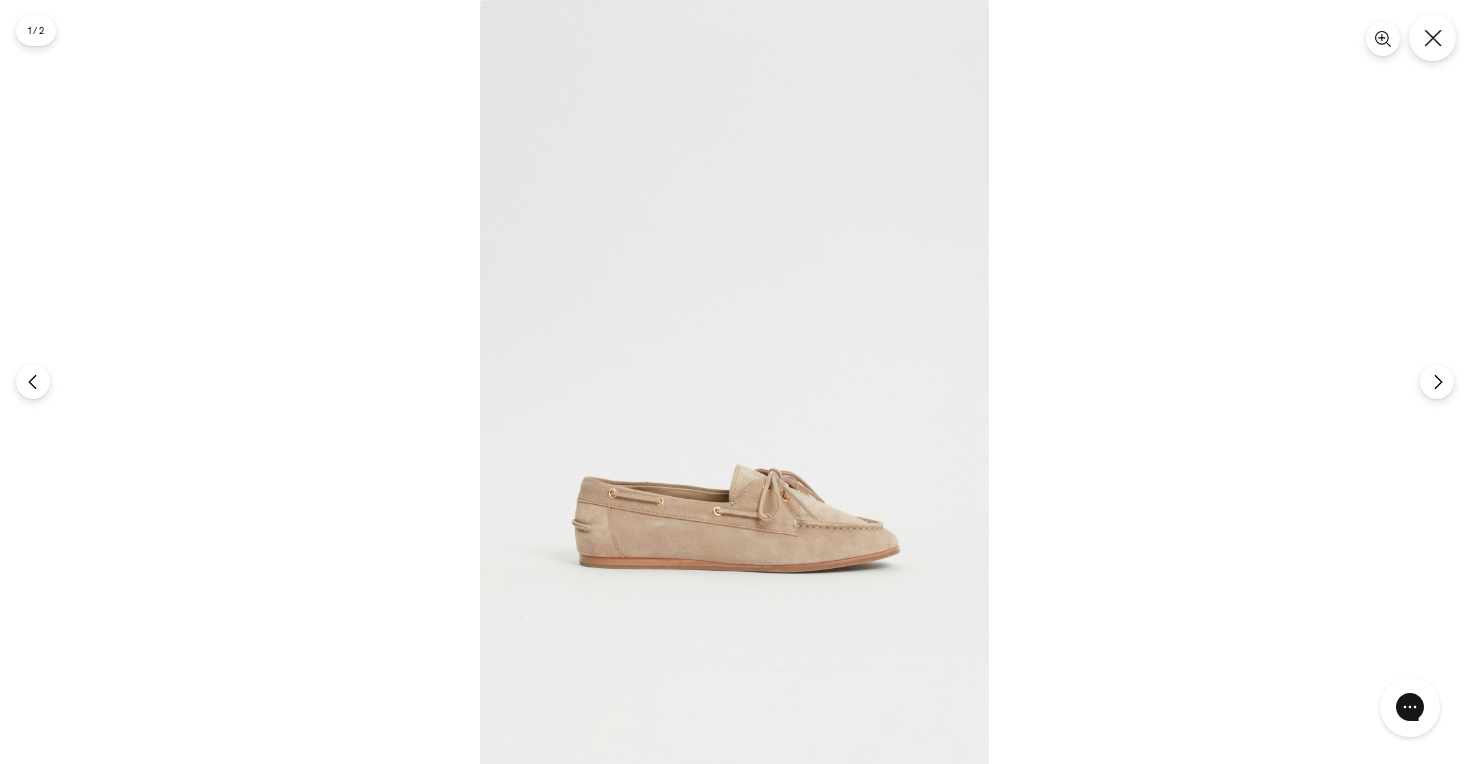 click at bounding box center (1432, 37) 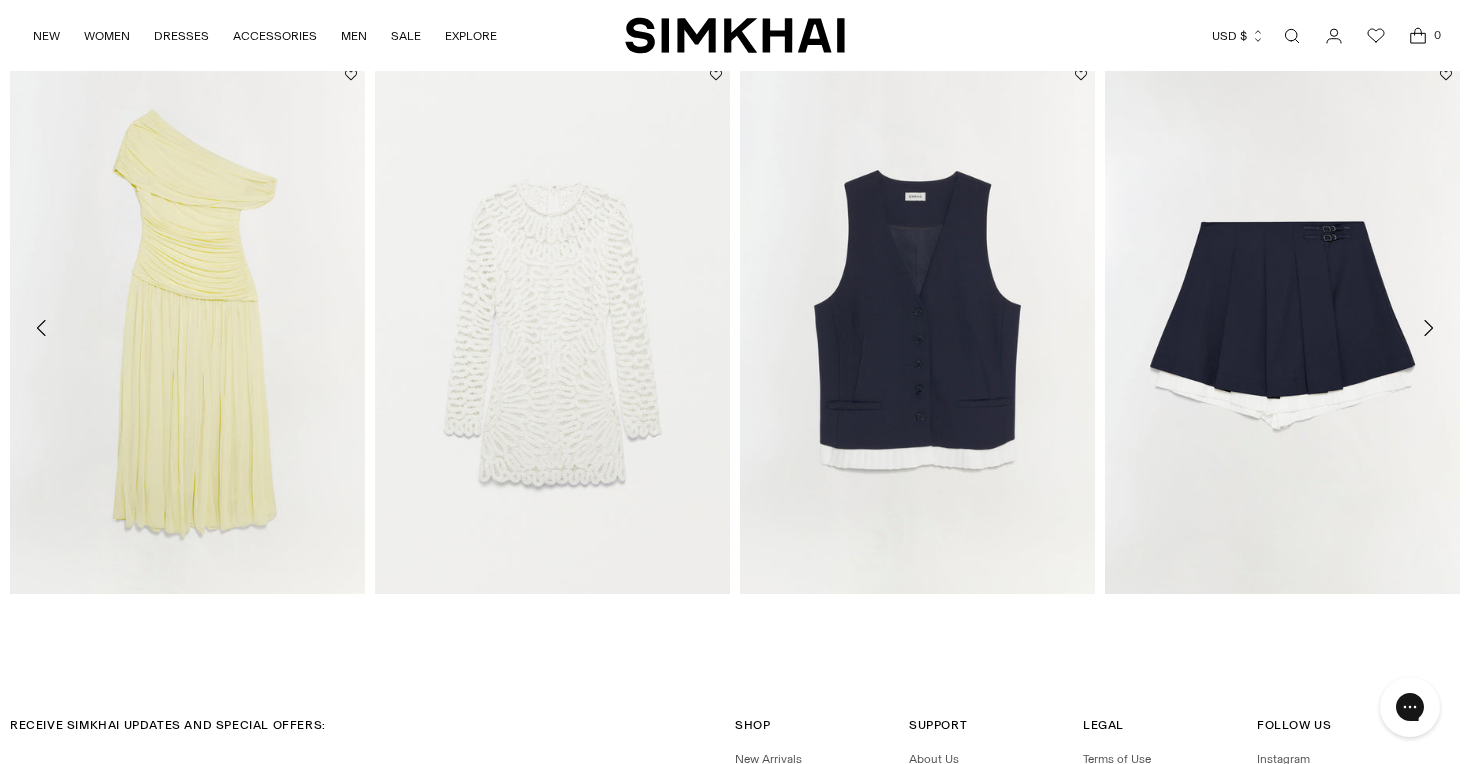 scroll, scrollTop: 2024, scrollLeft: 0, axis: vertical 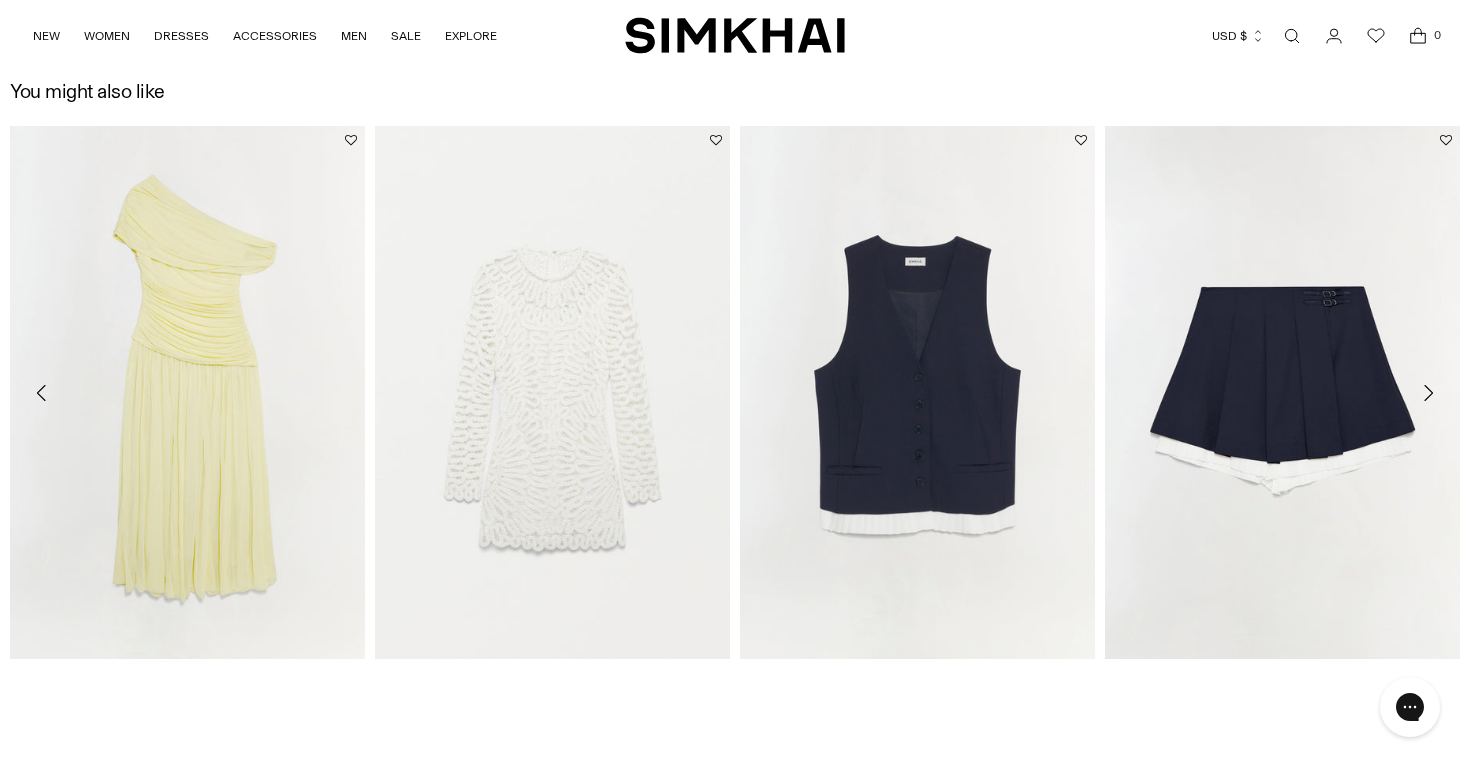 click 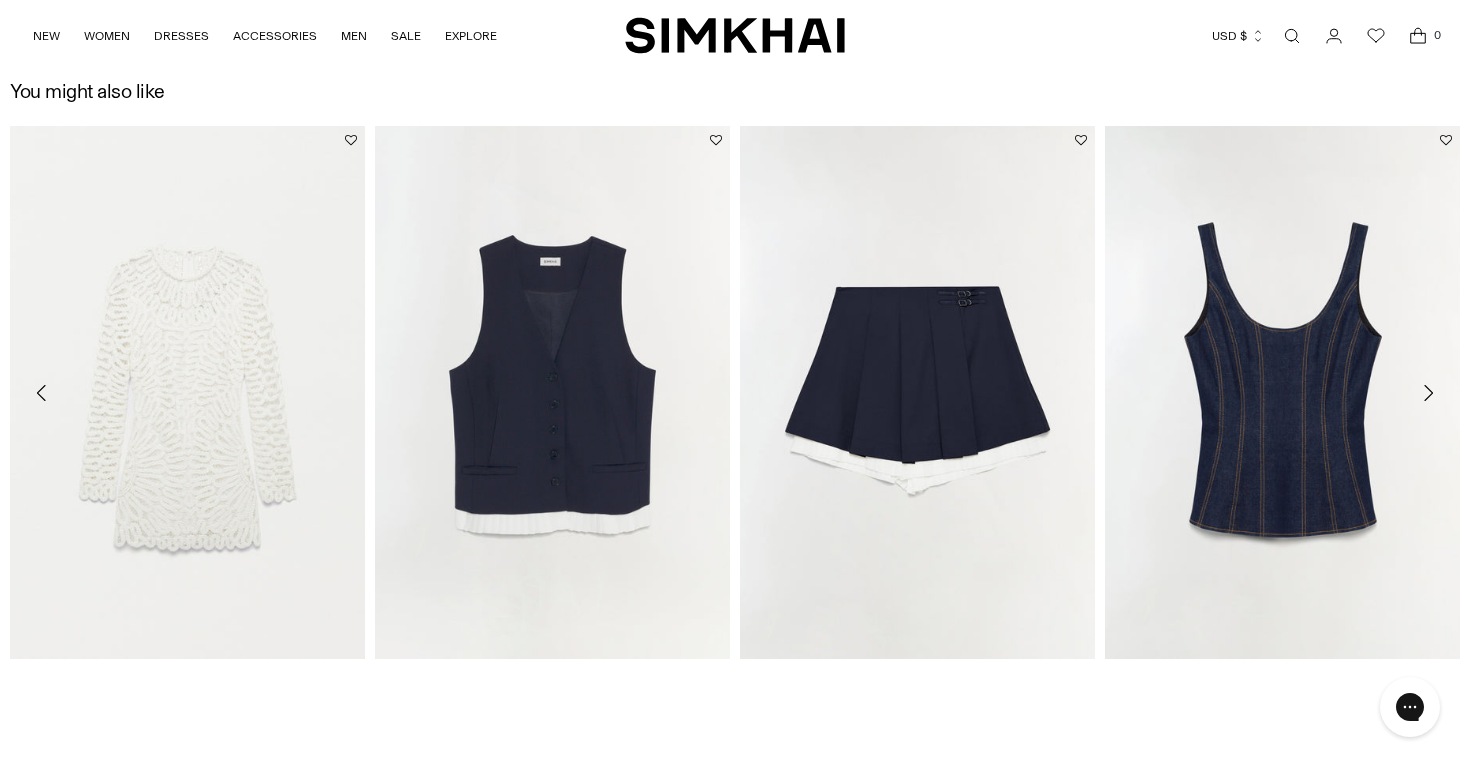 click 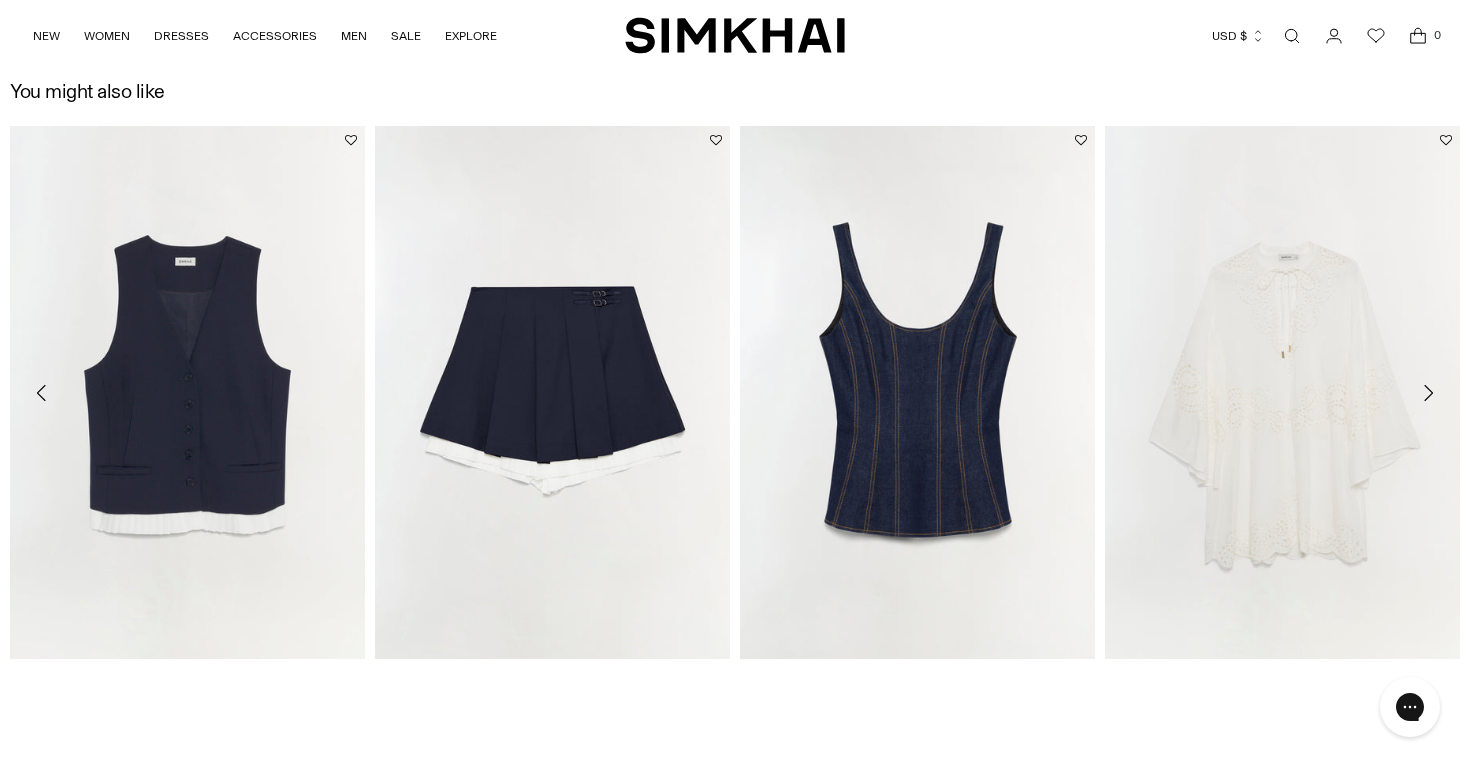 click 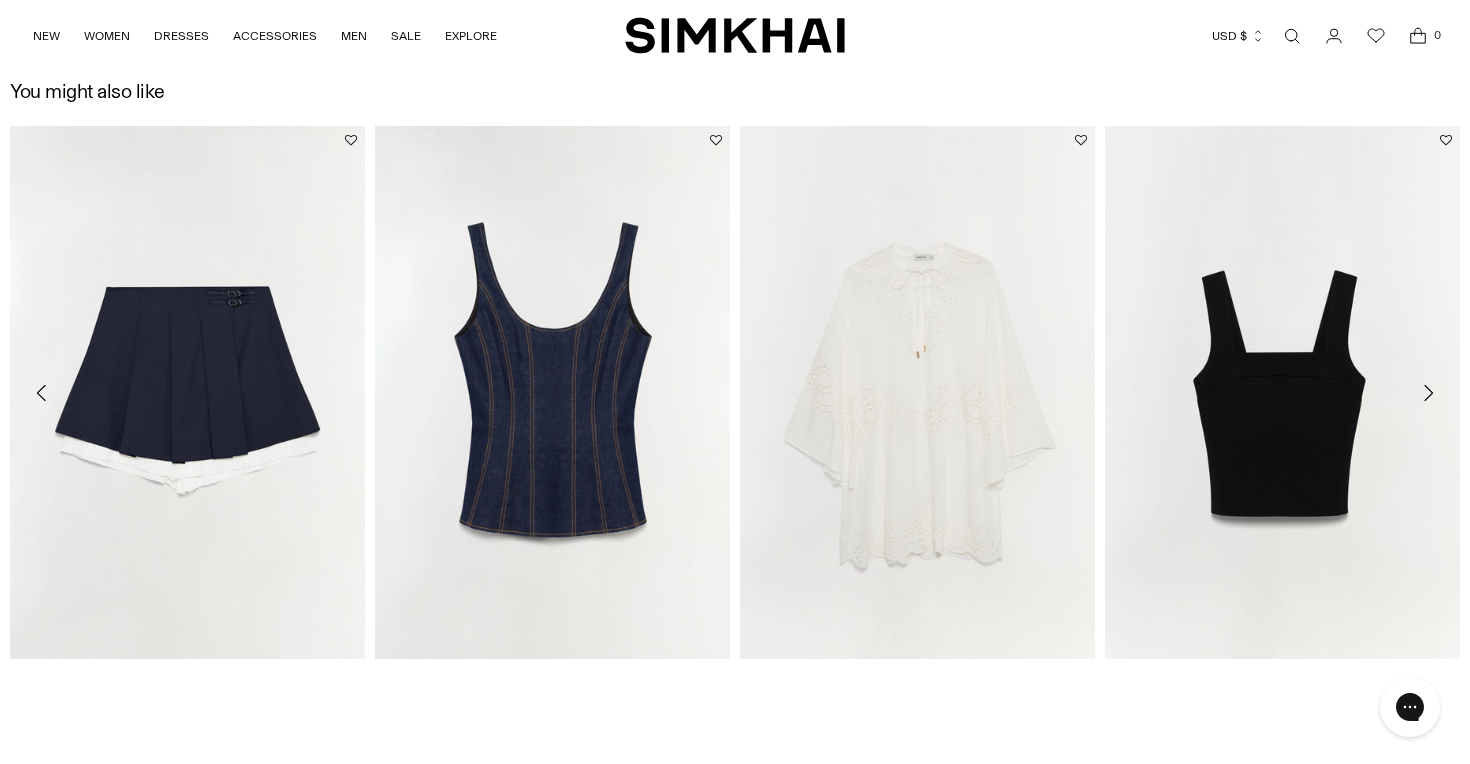 click 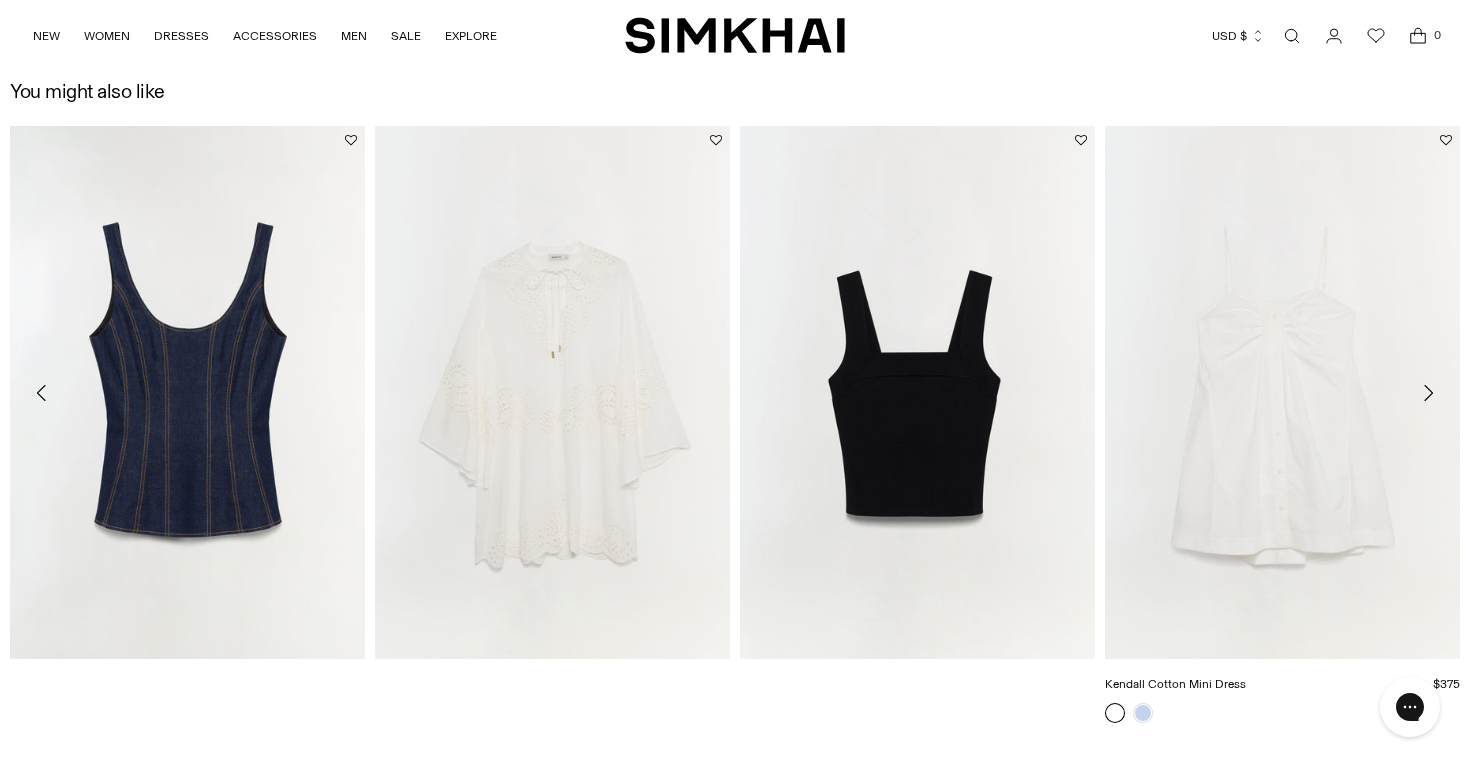 click at bounding box center [0, 0] 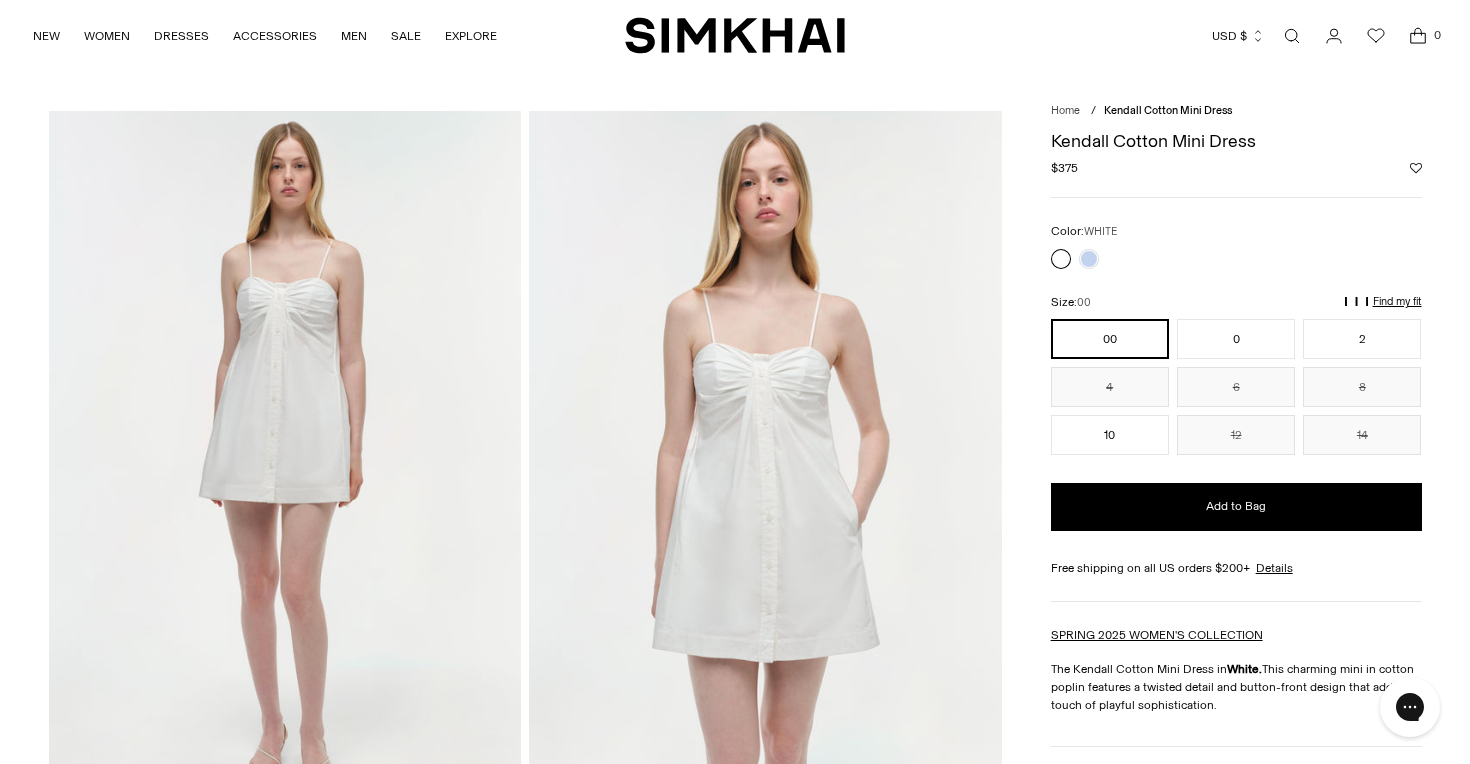 scroll, scrollTop: 0, scrollLeft: 0, axis: both 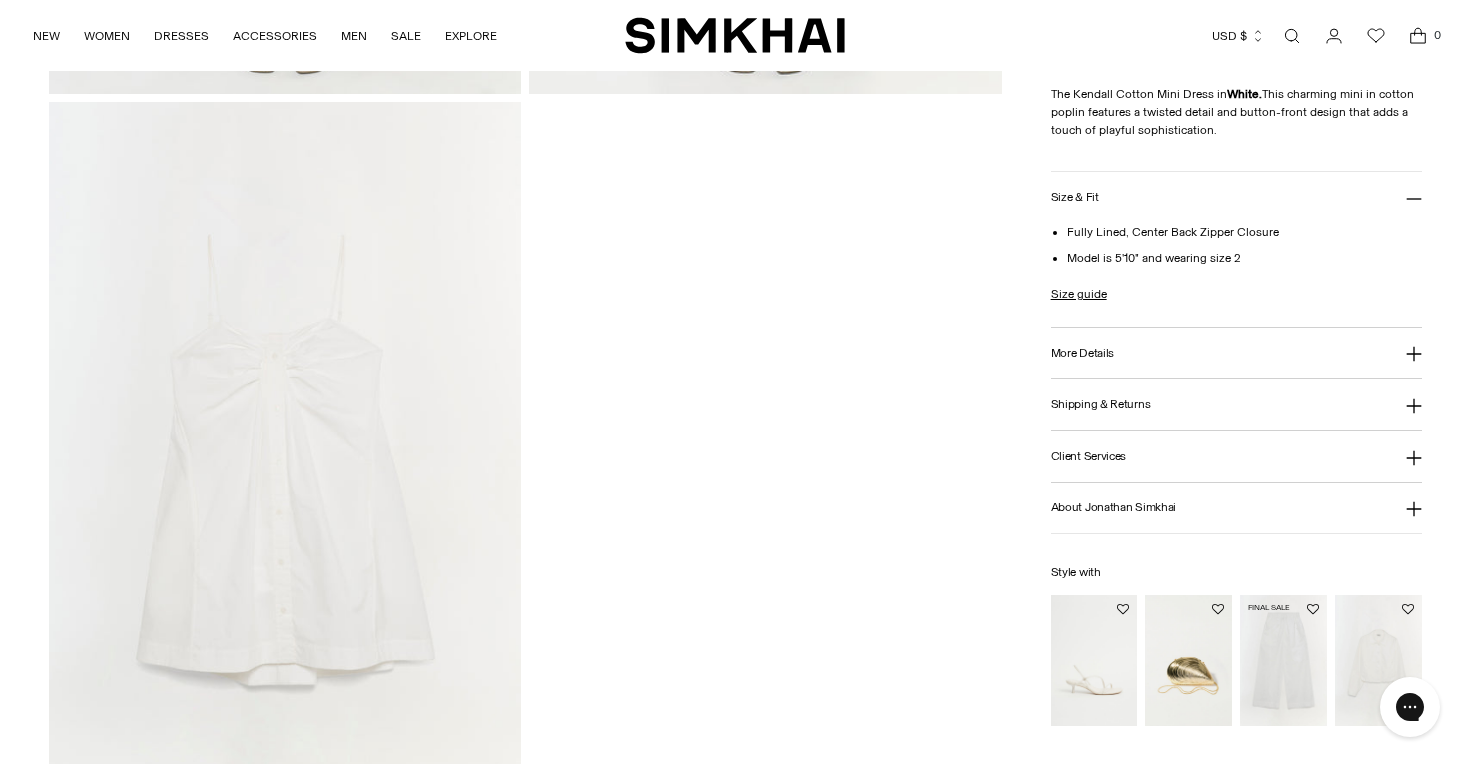 click at bounding box center [0, 0] 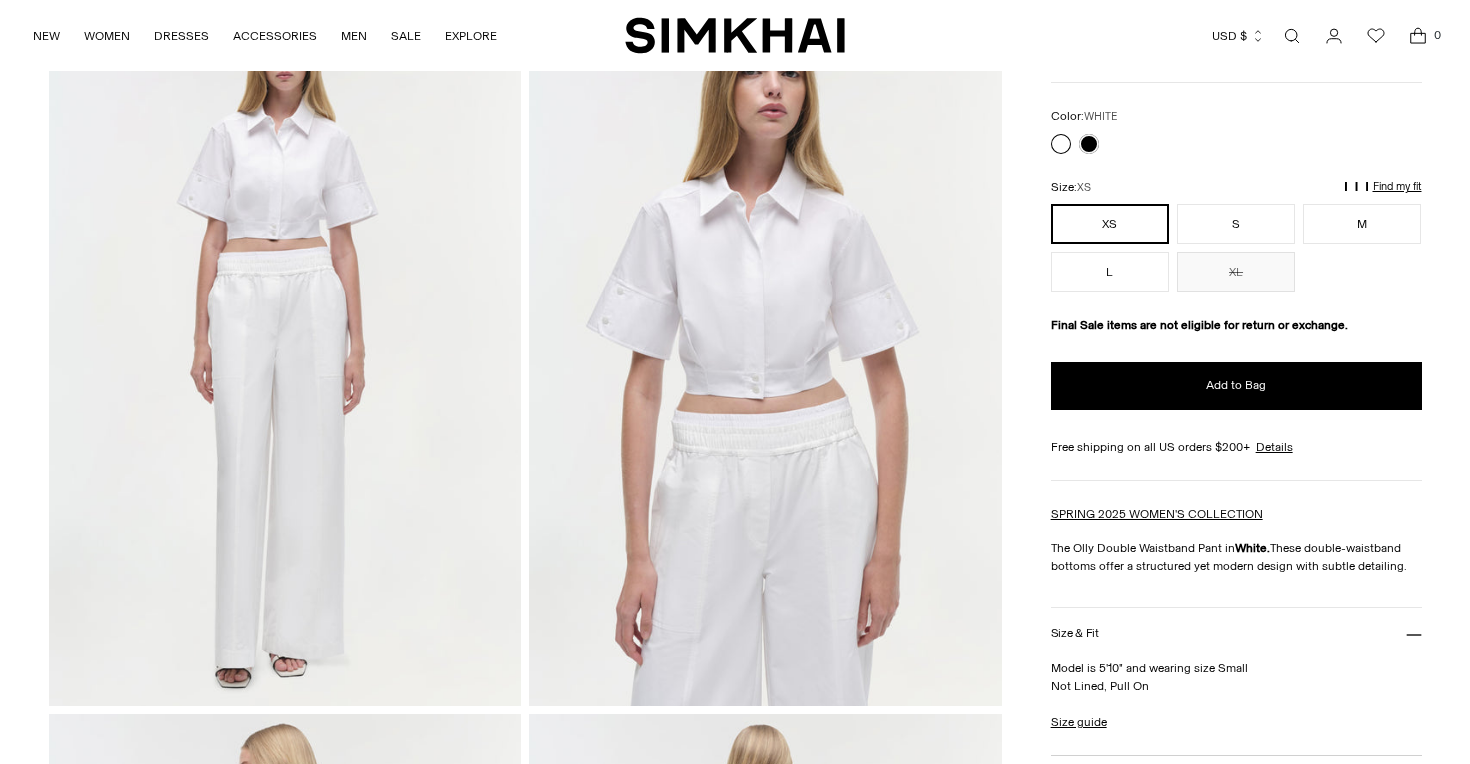 scroll, scrollTop: 156, scrollLeft: 0, axis: vertical 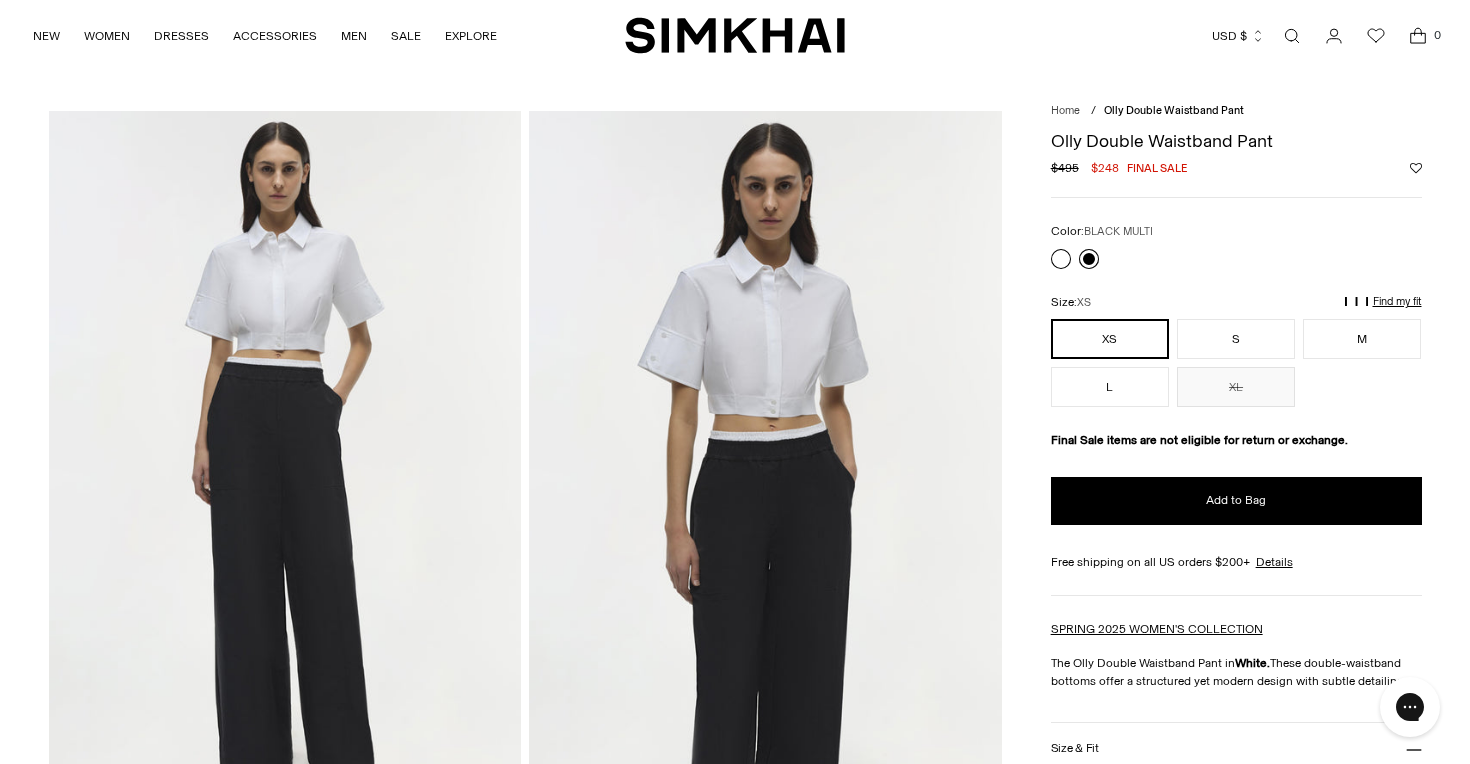 click at bounding box center [1089, 259] 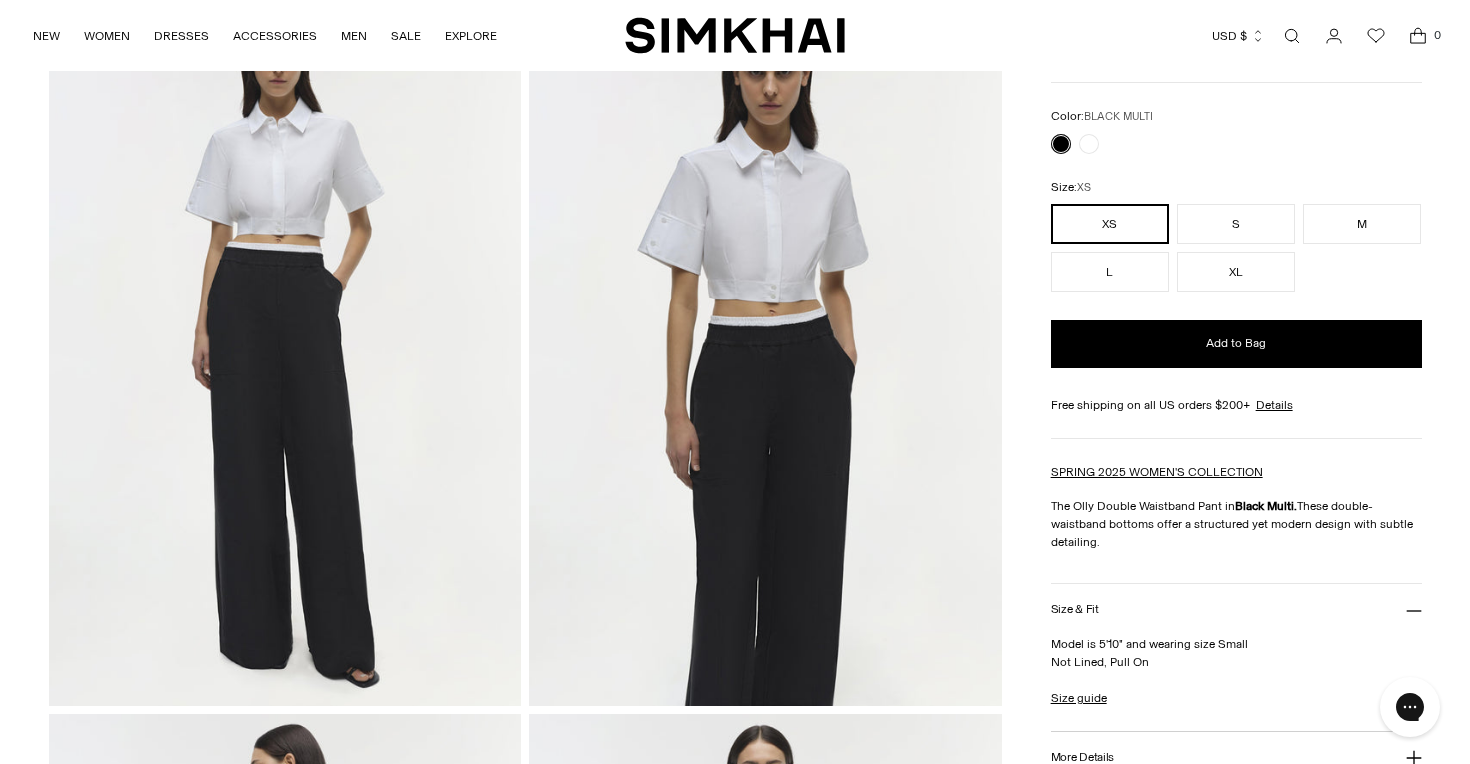 scroll, scrollTop: 0, scrollLeft: 0, axis: both 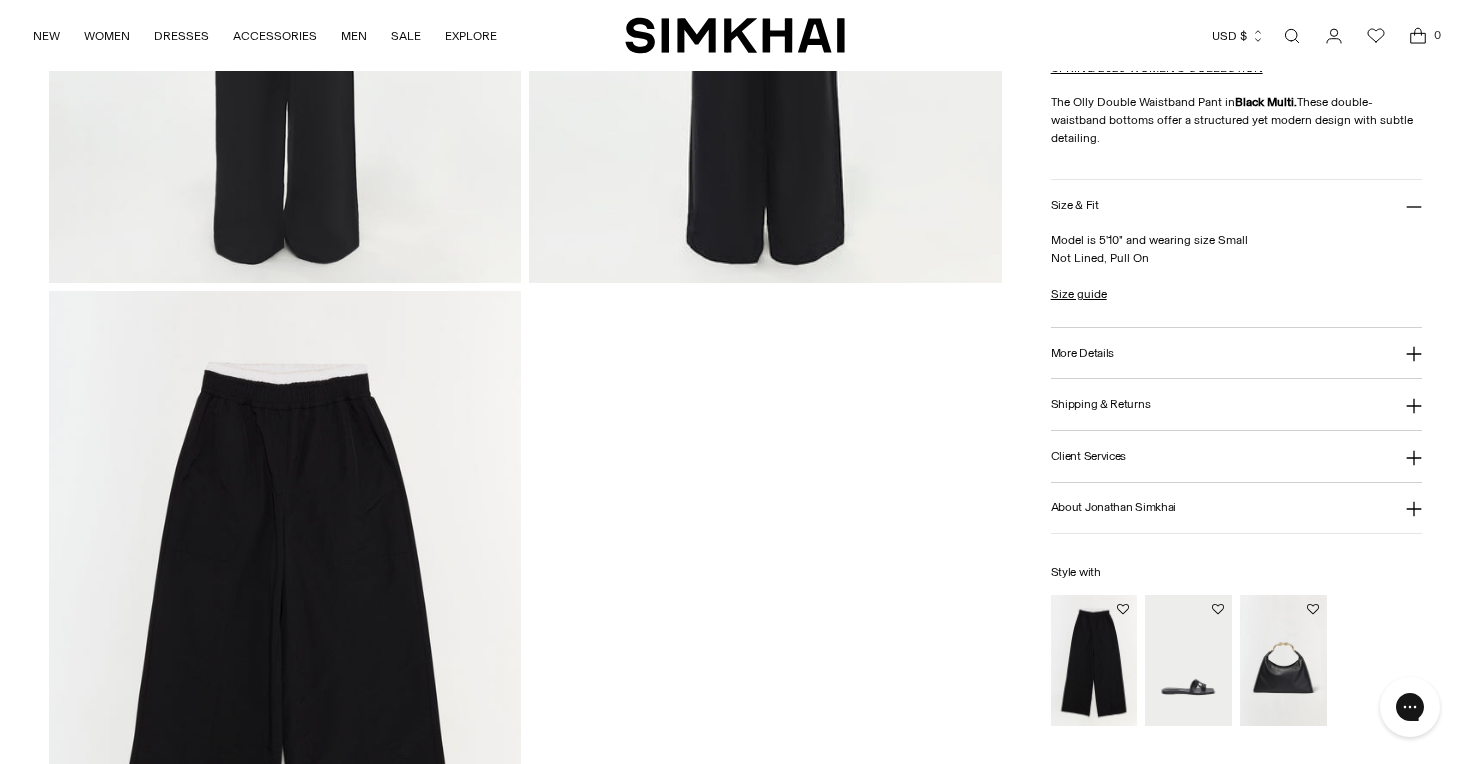 click at bounding box center [0, 0] 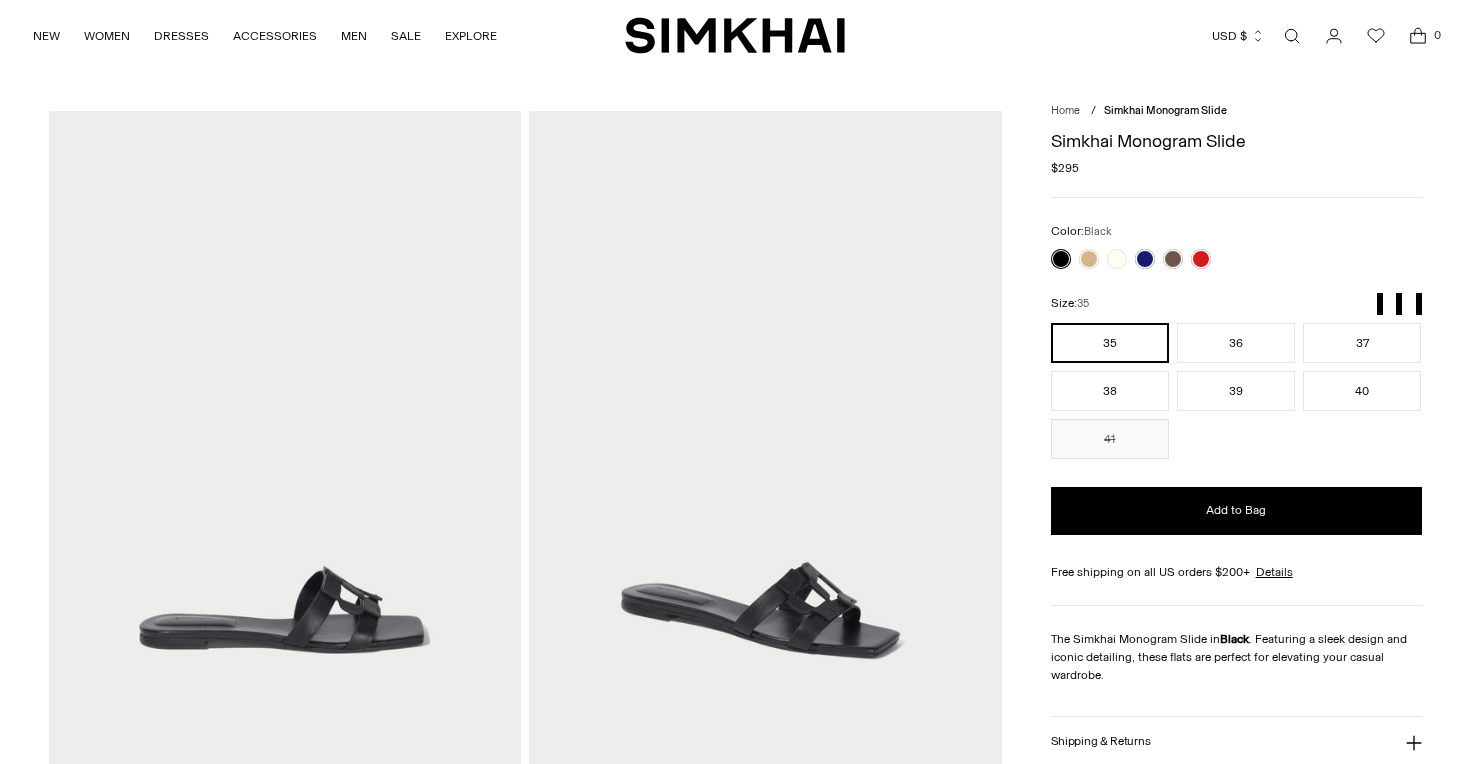 scroll, scrollTop: 0, scrollLeft: 0, axis: both 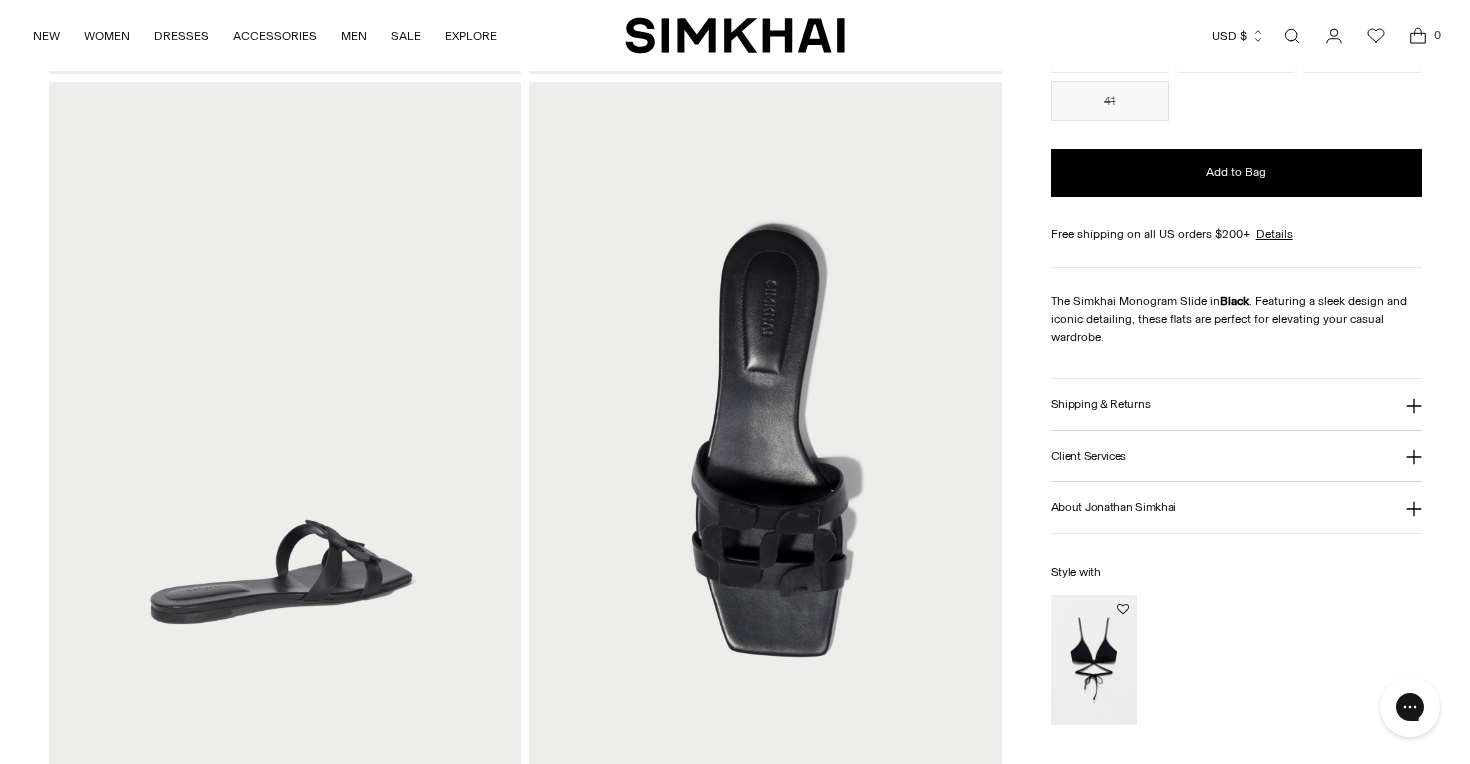 click at bounding box center [765, 436] 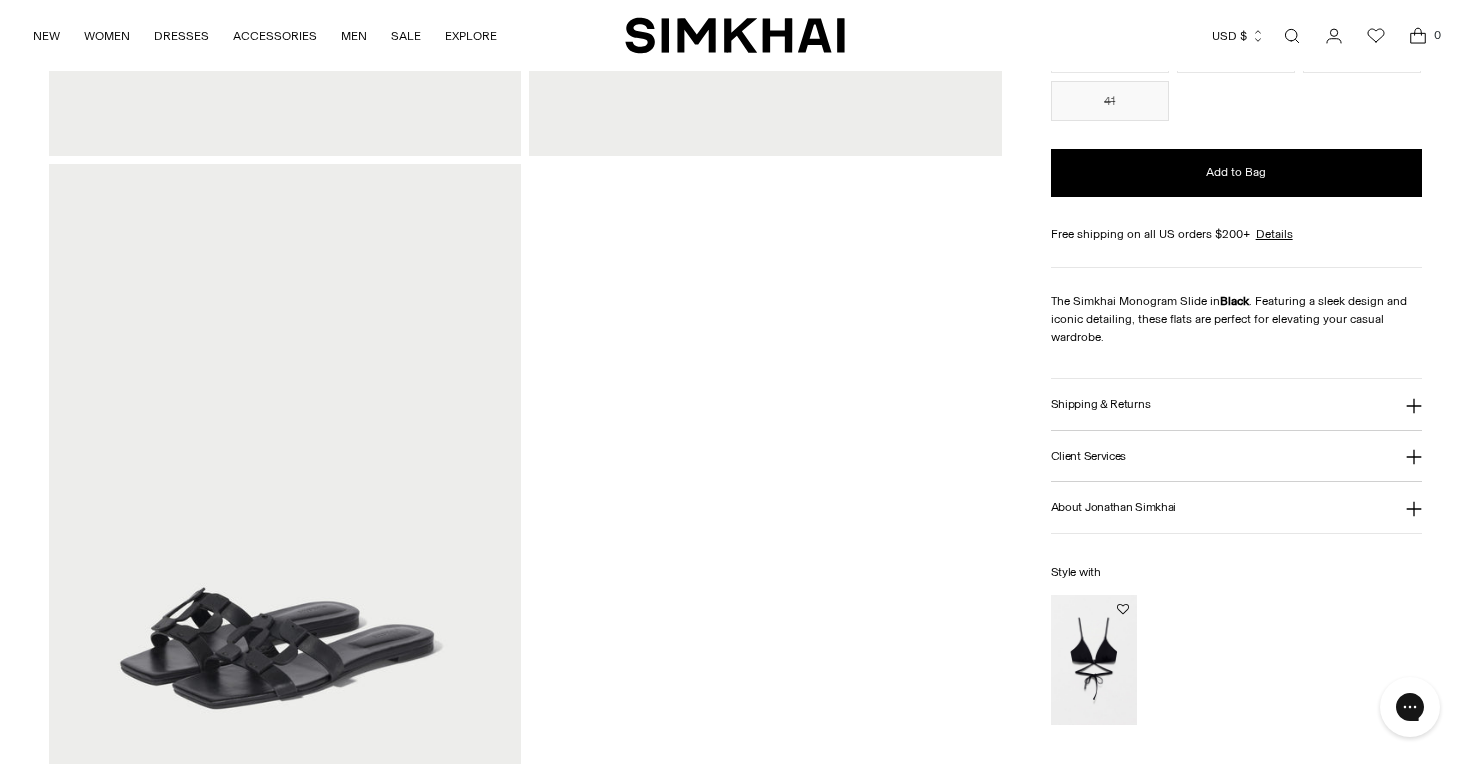 scroll, scrollTop: 1544, scrollLeft: 0, axis: vertical 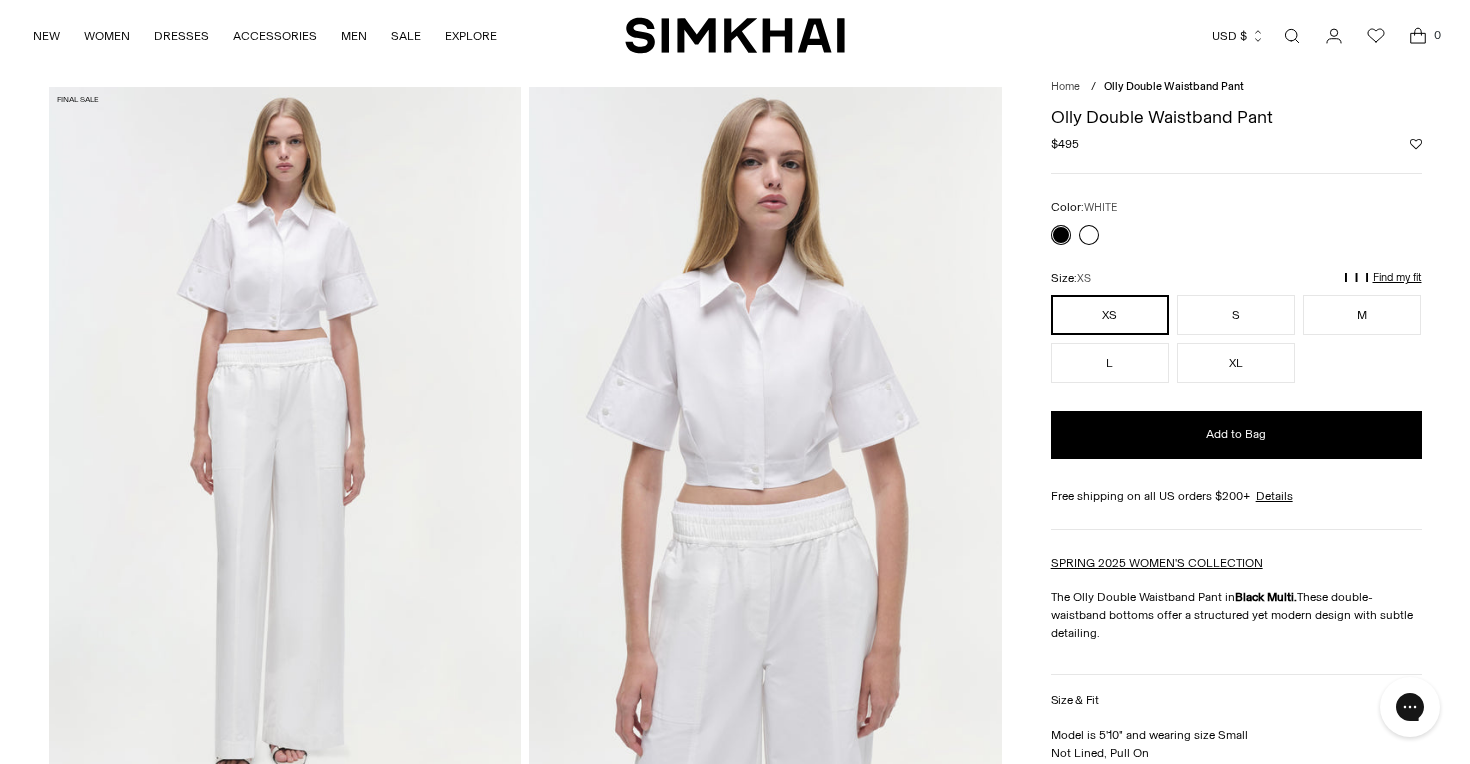 click at bounding box center (1089, 235) 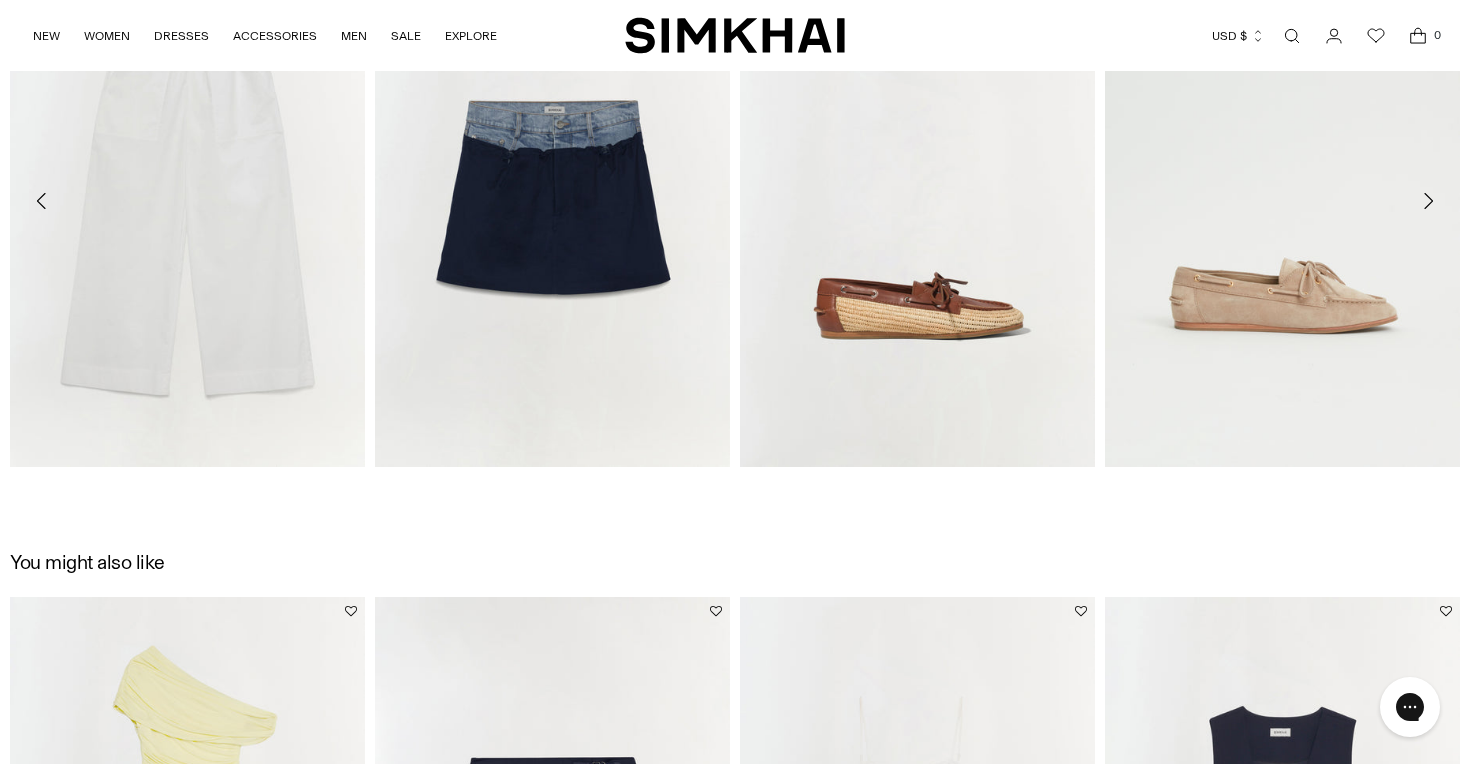 scroll, scrollTop: 2436, scrollLeft: 0, axis: vertical 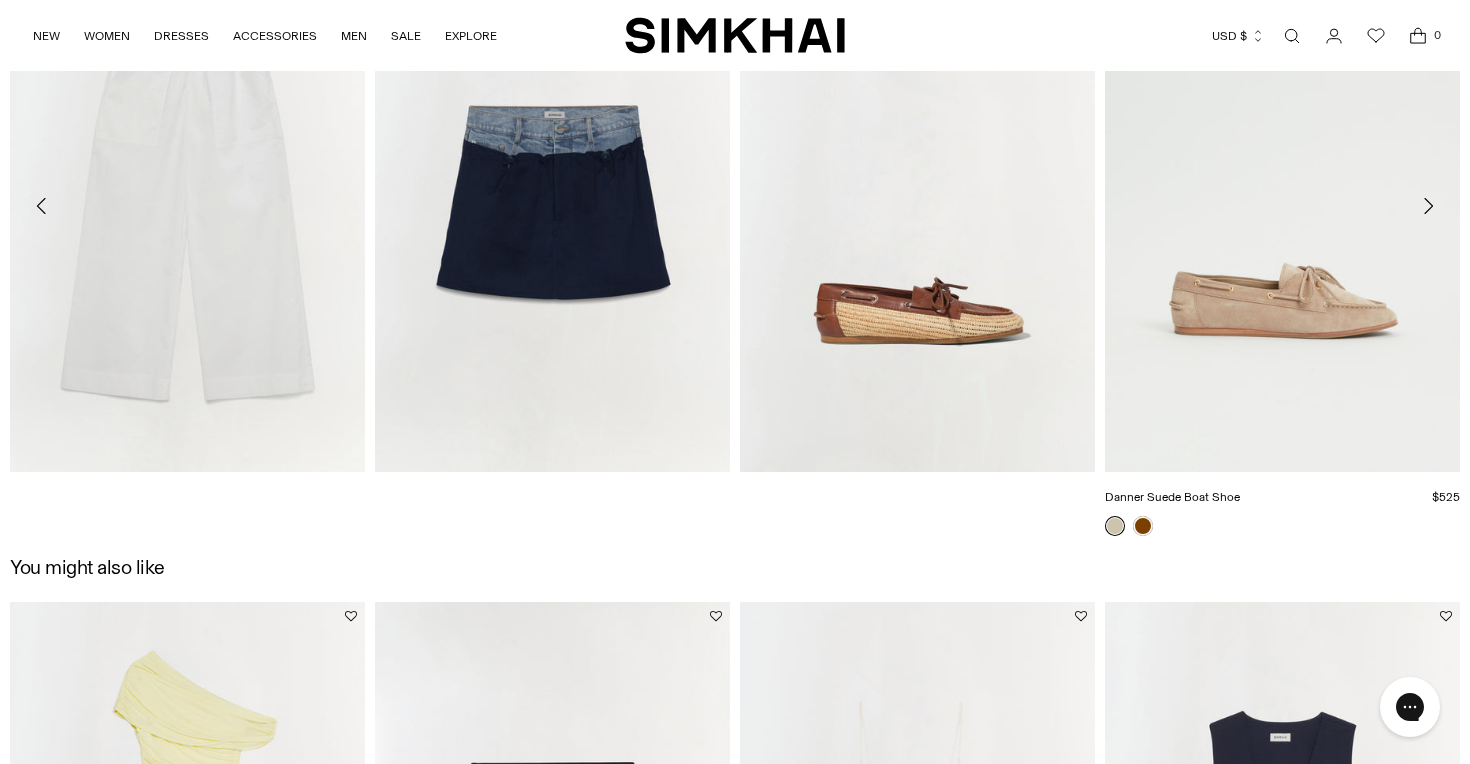 click at bounding box center (0, 0) 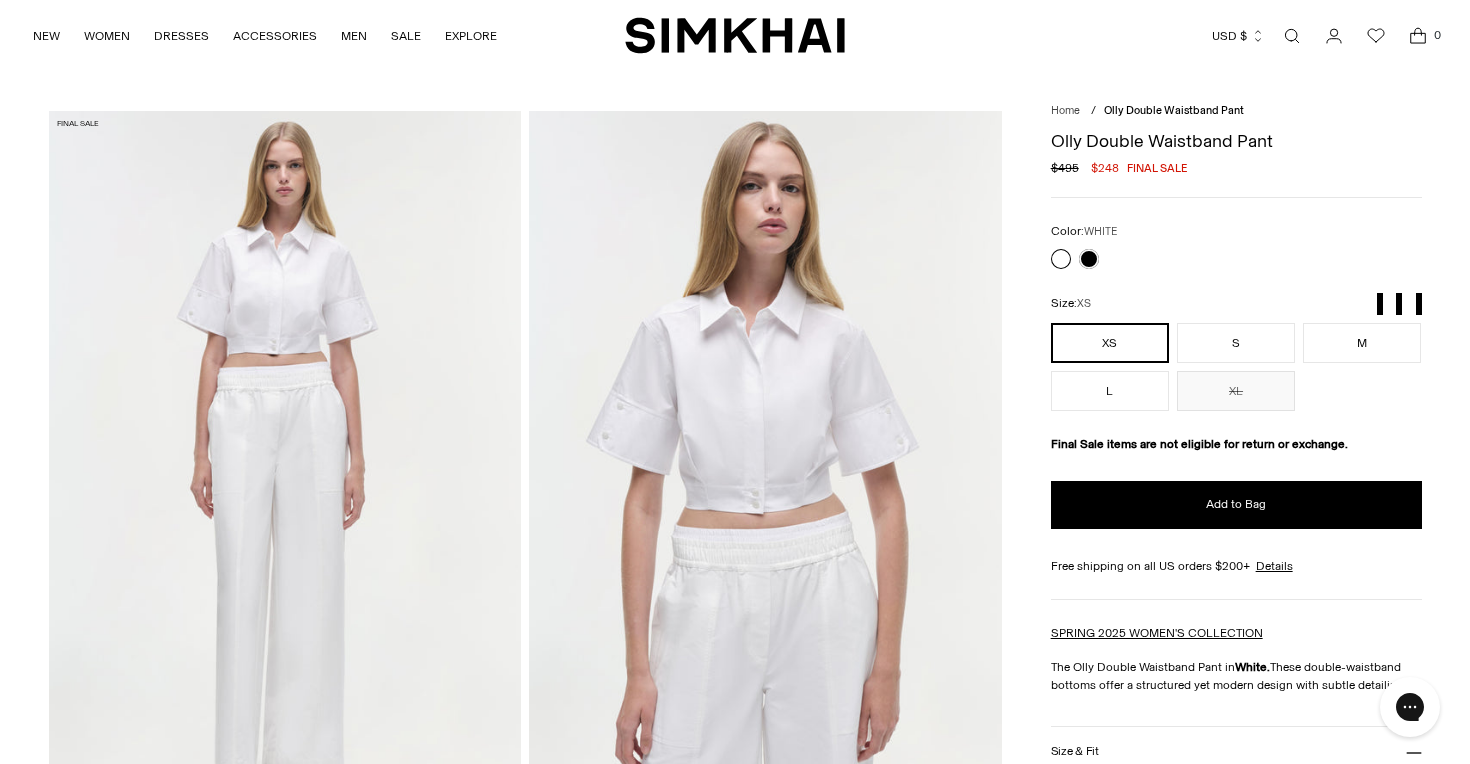 scroll, scrollTop: 0, scrollLeft: 0, axis: both 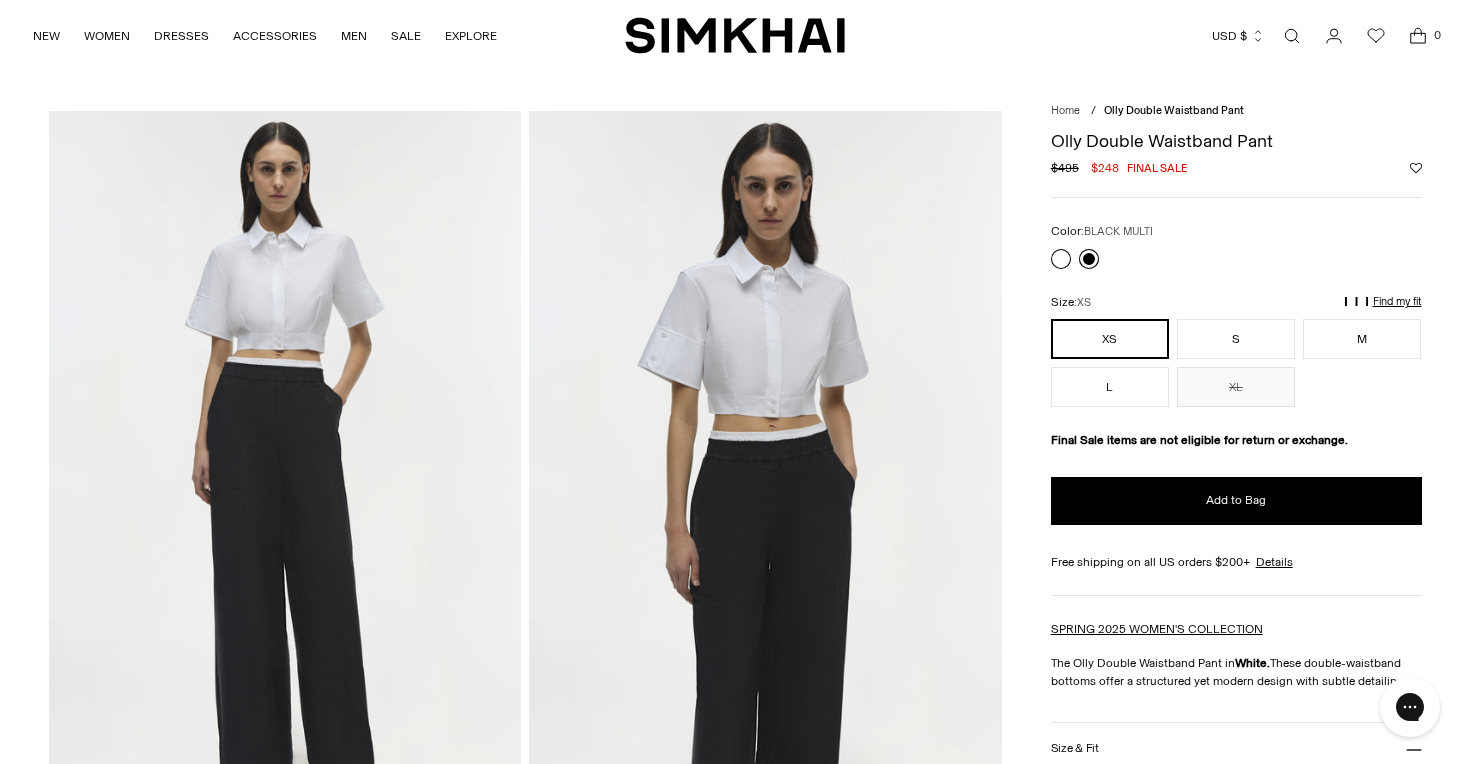 click at bounding box center (1089, 259) 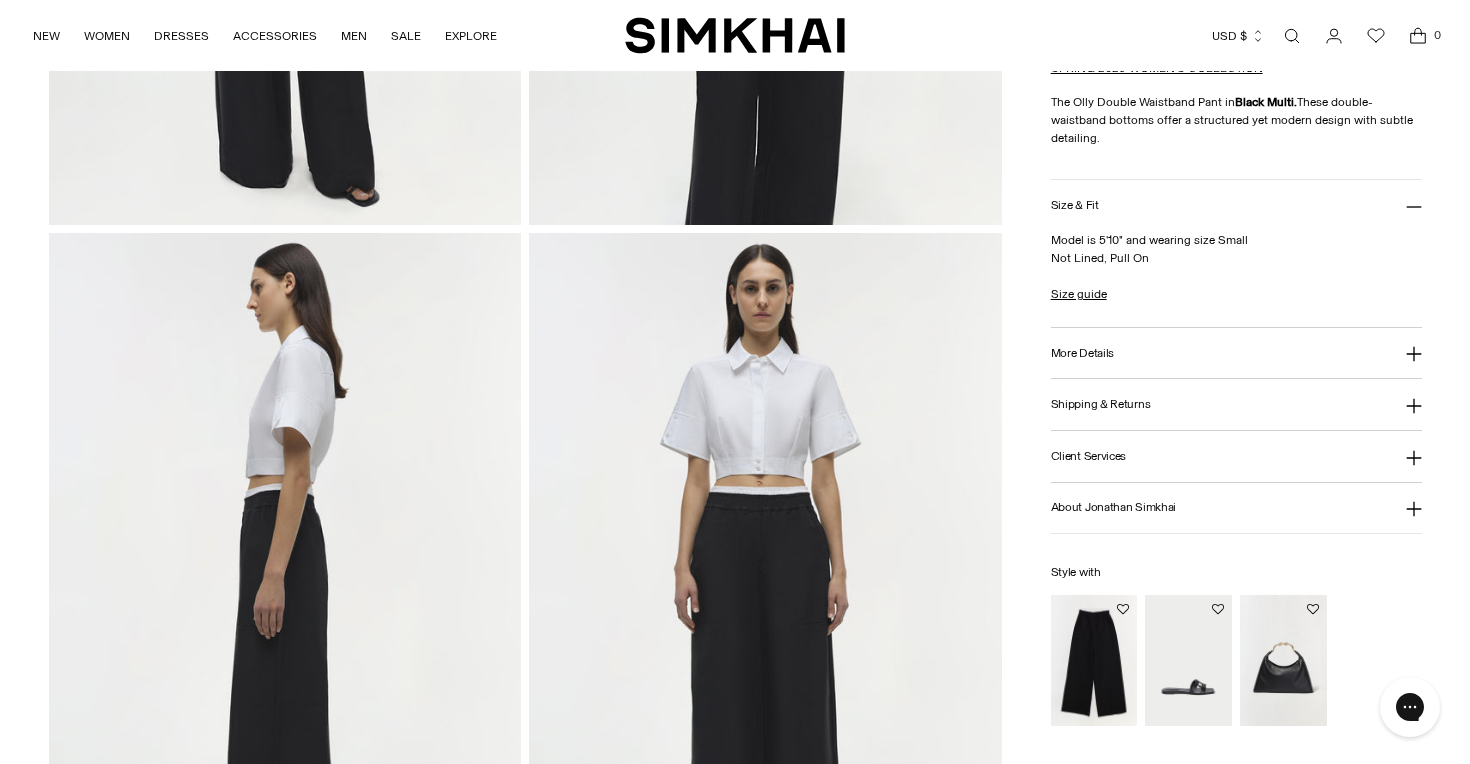 scroll, scrollTop: 653, scrollLeft: 0, axis: vertical 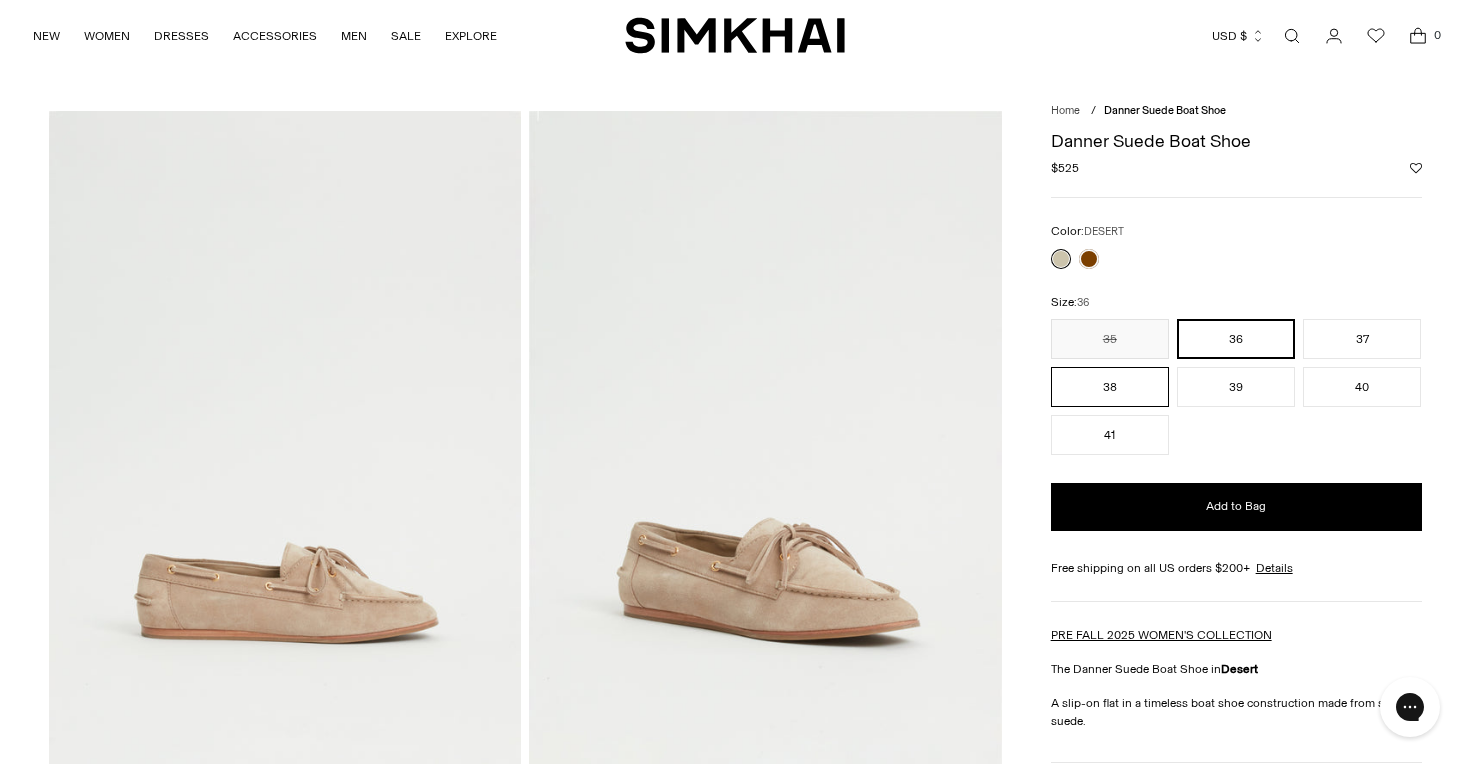 click on "38" at bounding box center [1110, 387] 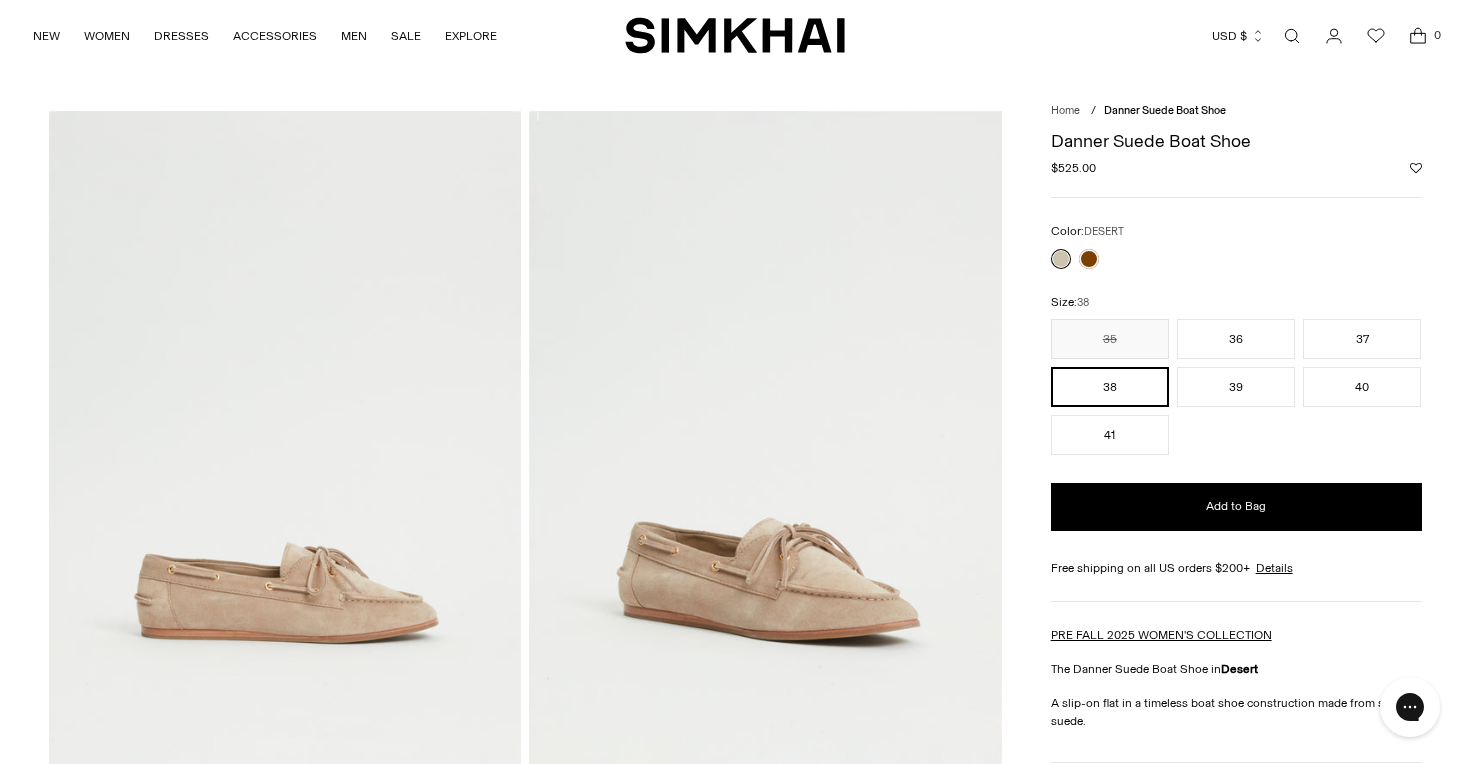 scroll, scrollTop: 0, scrollLeft: 0, axis: both 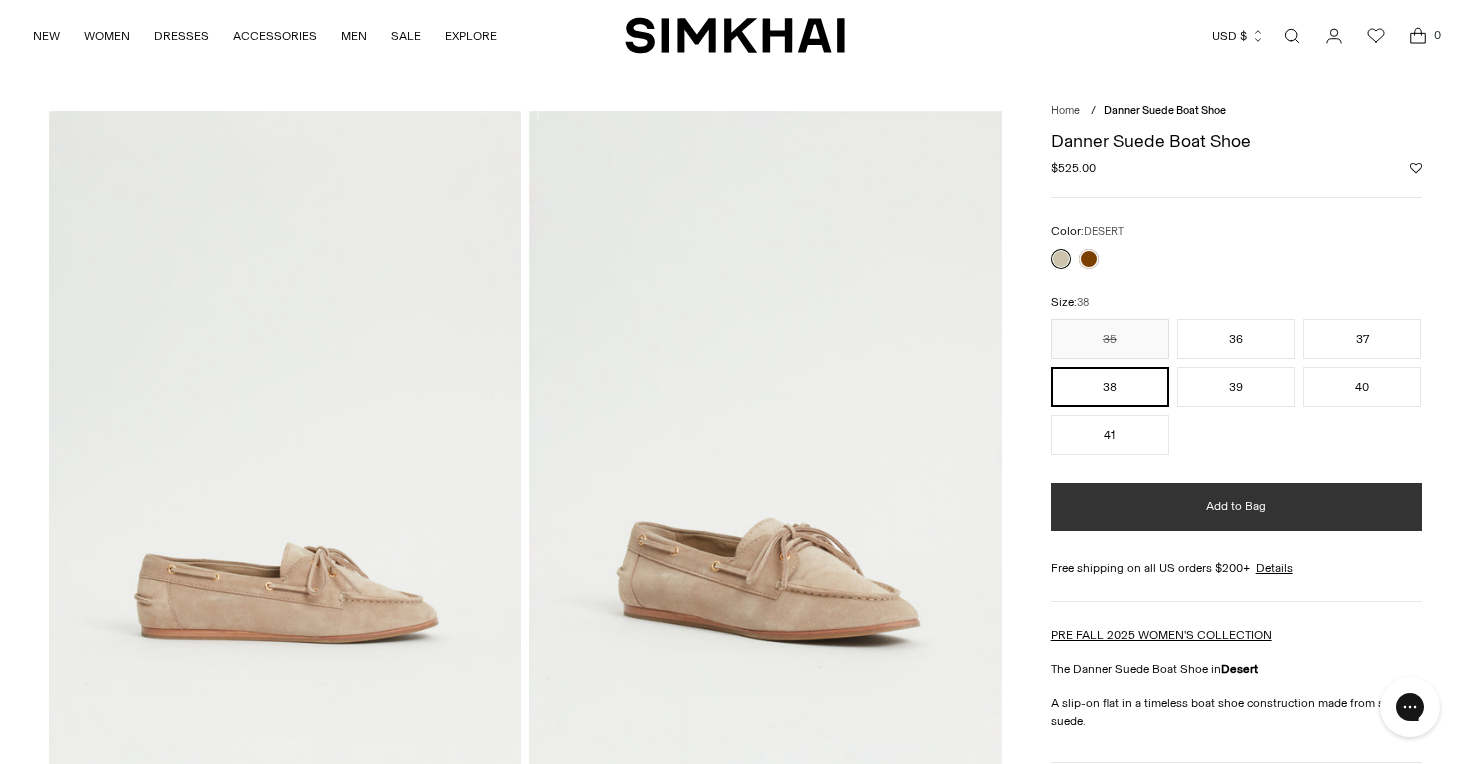 click on "Add to Bag" at bounding box center [1236, 507] 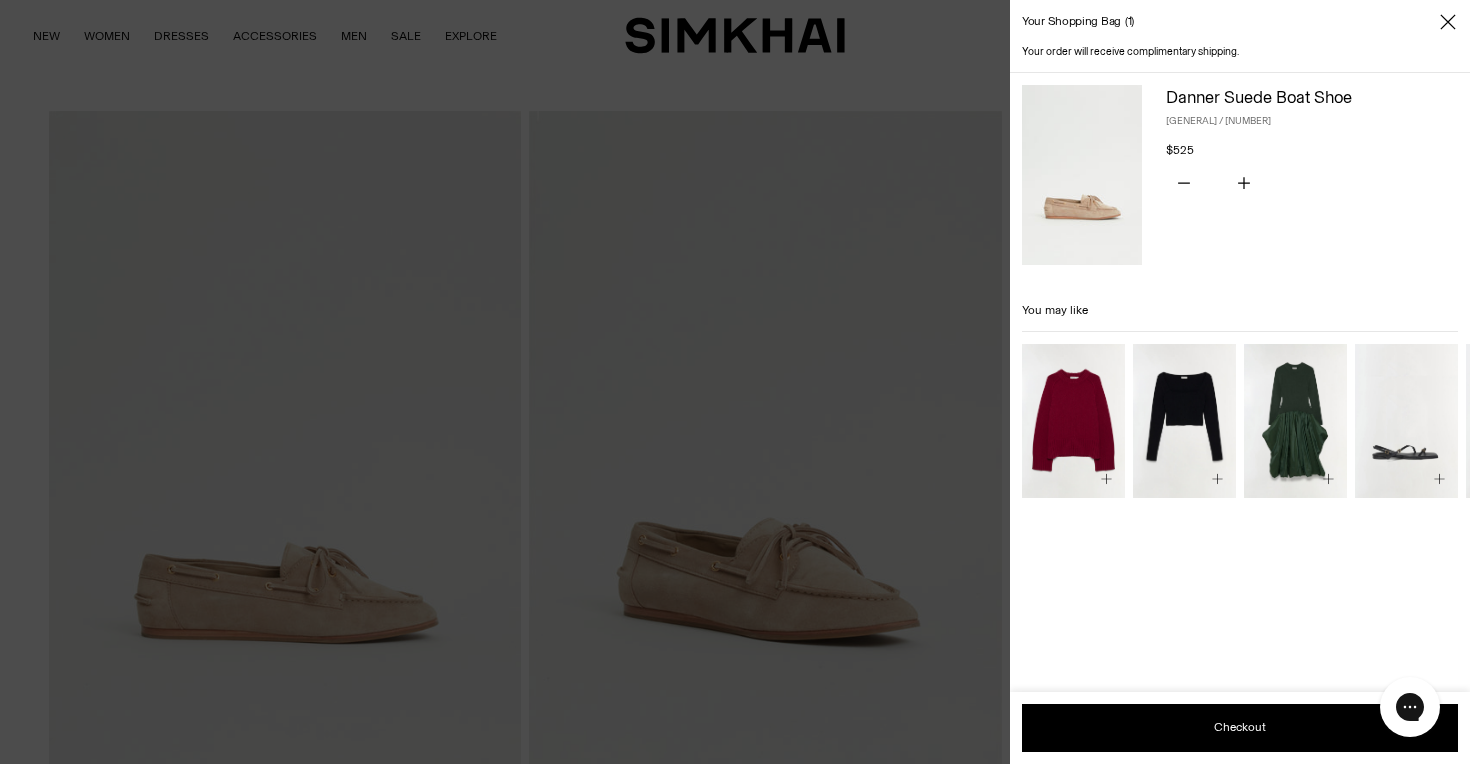 click at bounding box center [0, 0] 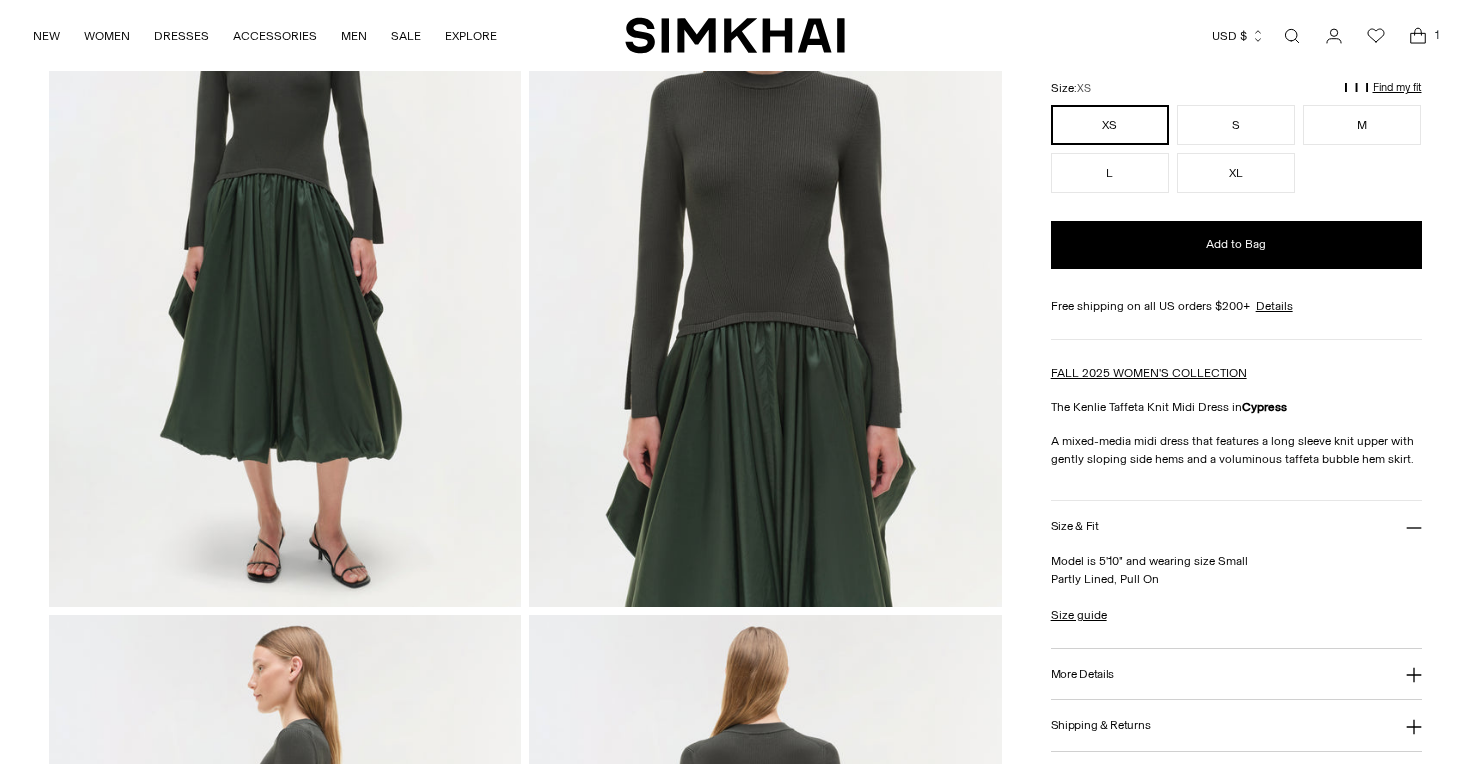 scroll, scrollTop: 222, scrollLeft: 0, axis: vertical 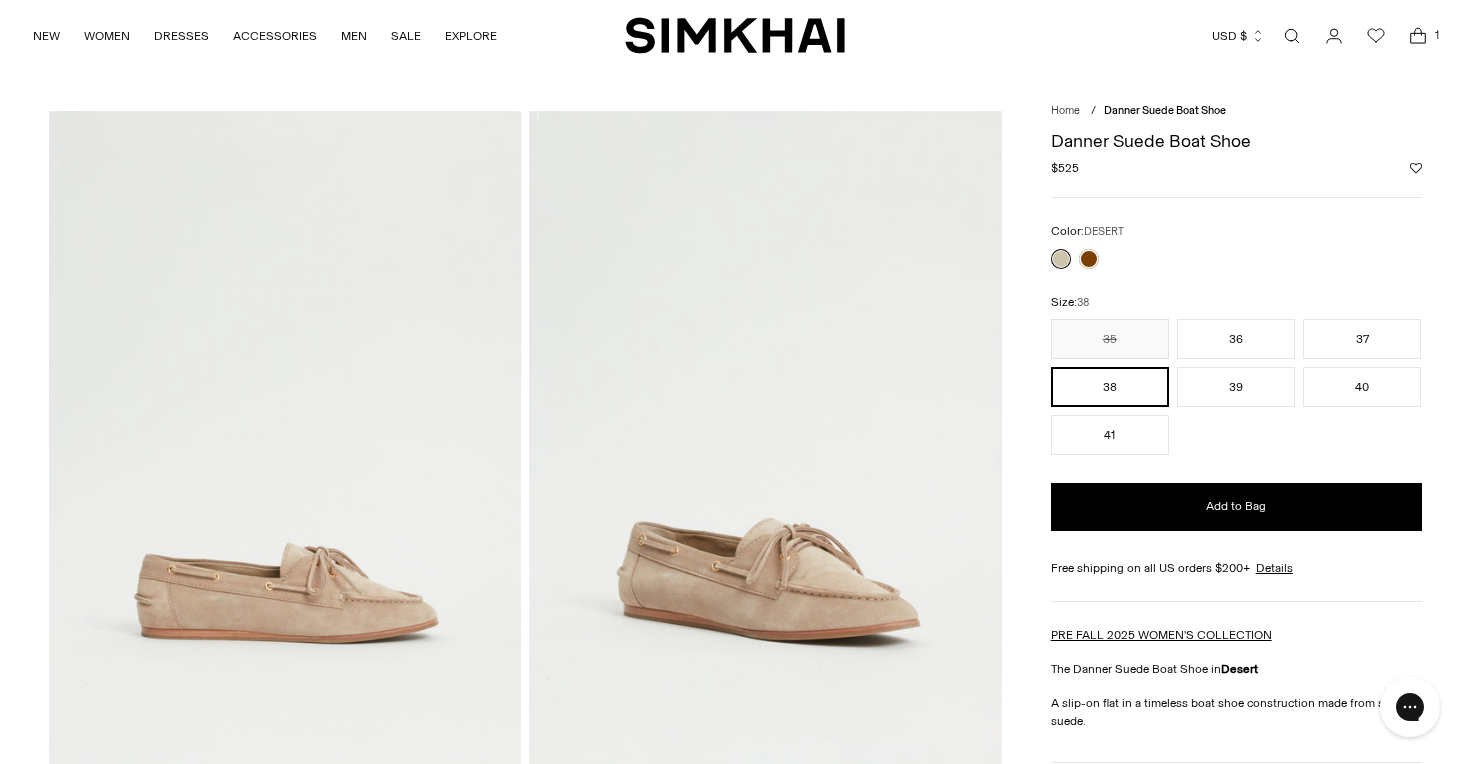 click 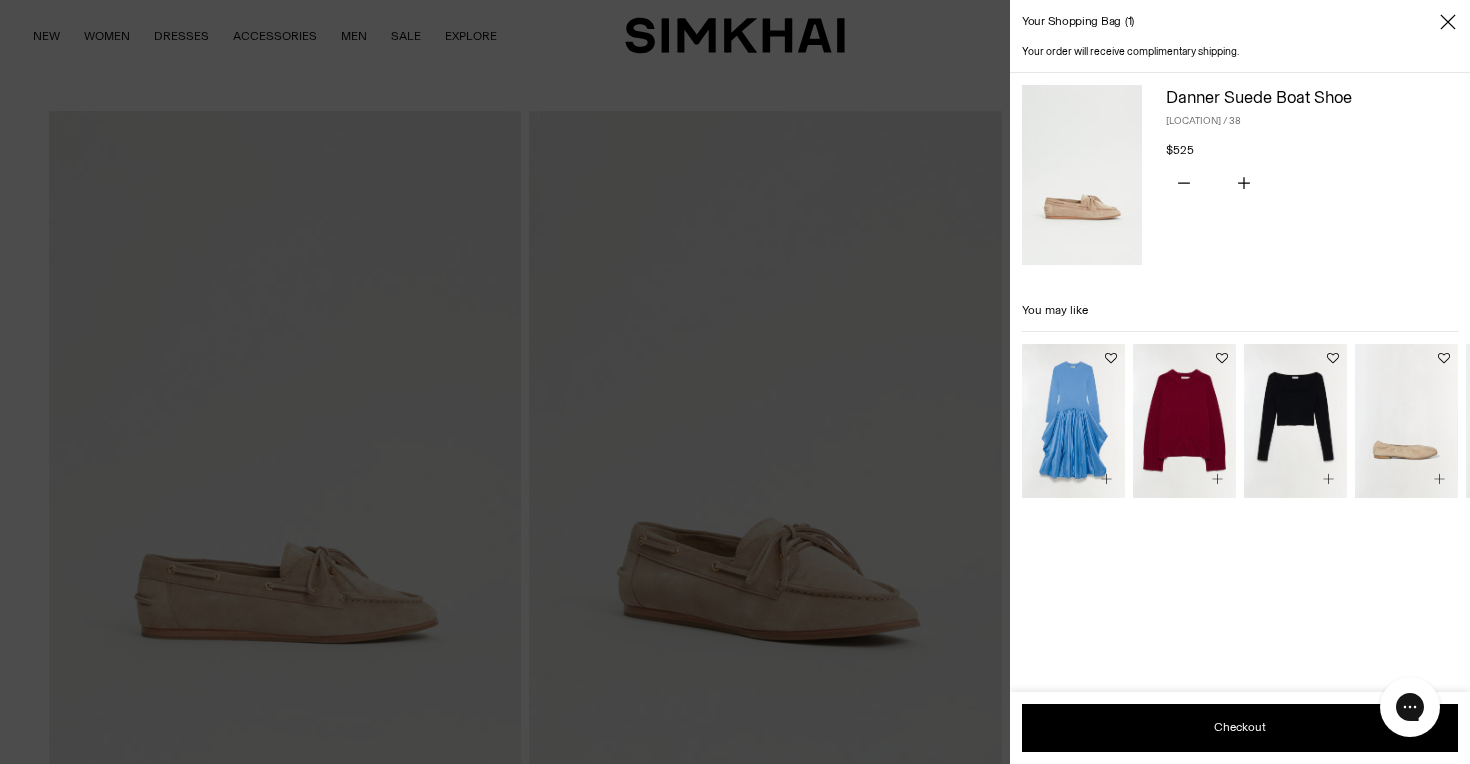 click at bounding box center (735, 382) 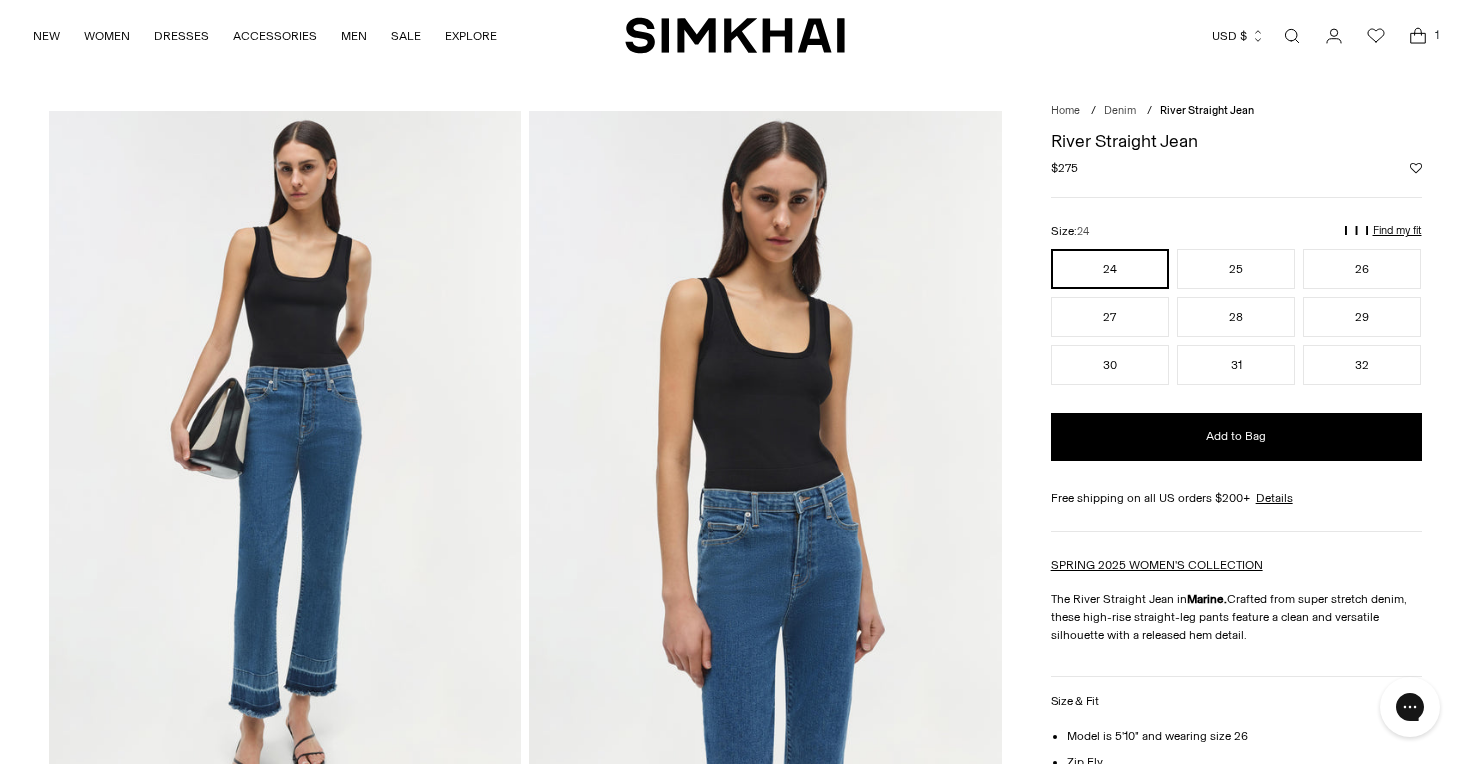 scroll, scrollTop: 0, scrollLeft: 0, axis: both 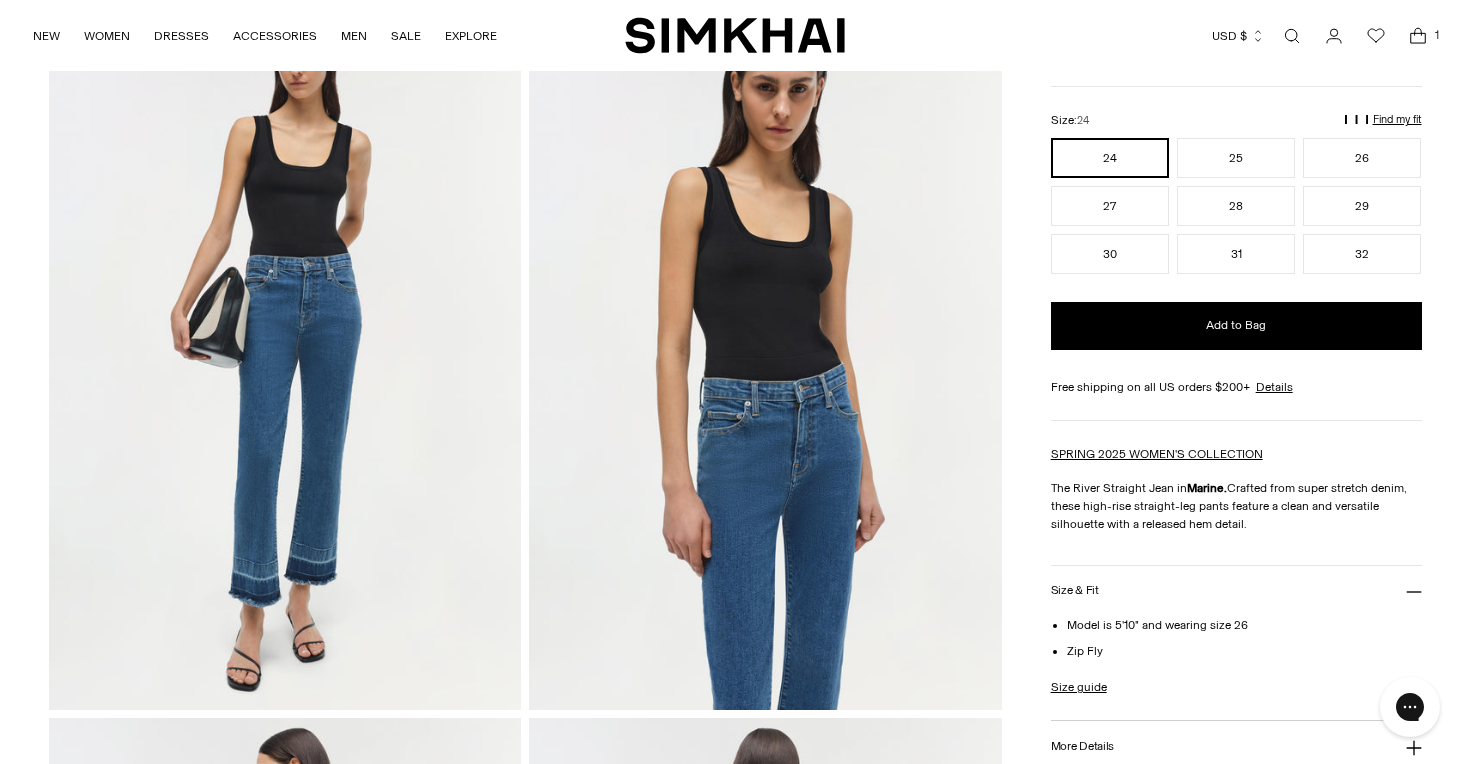 click at bounding box center (285, 354) 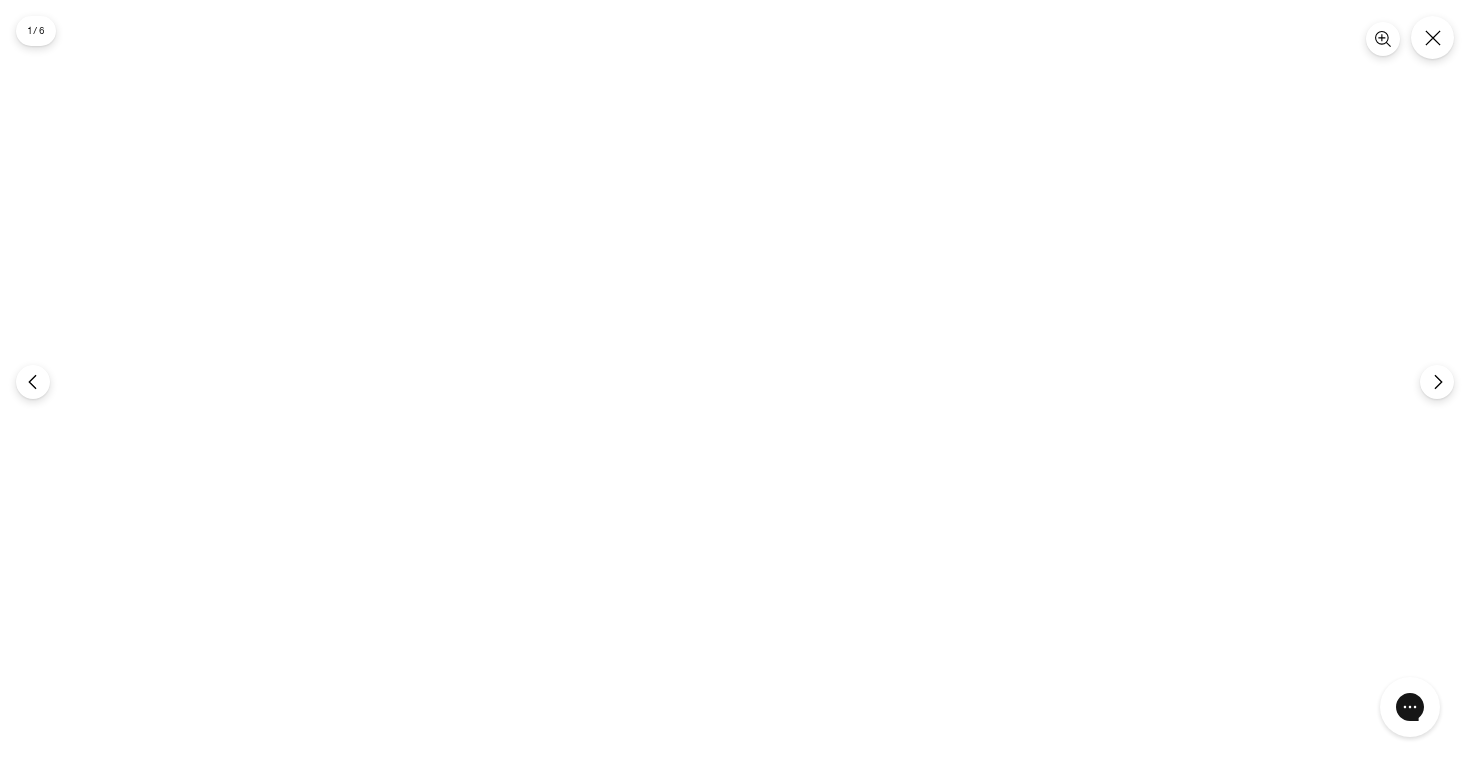 click at bounding box center [734, 382] 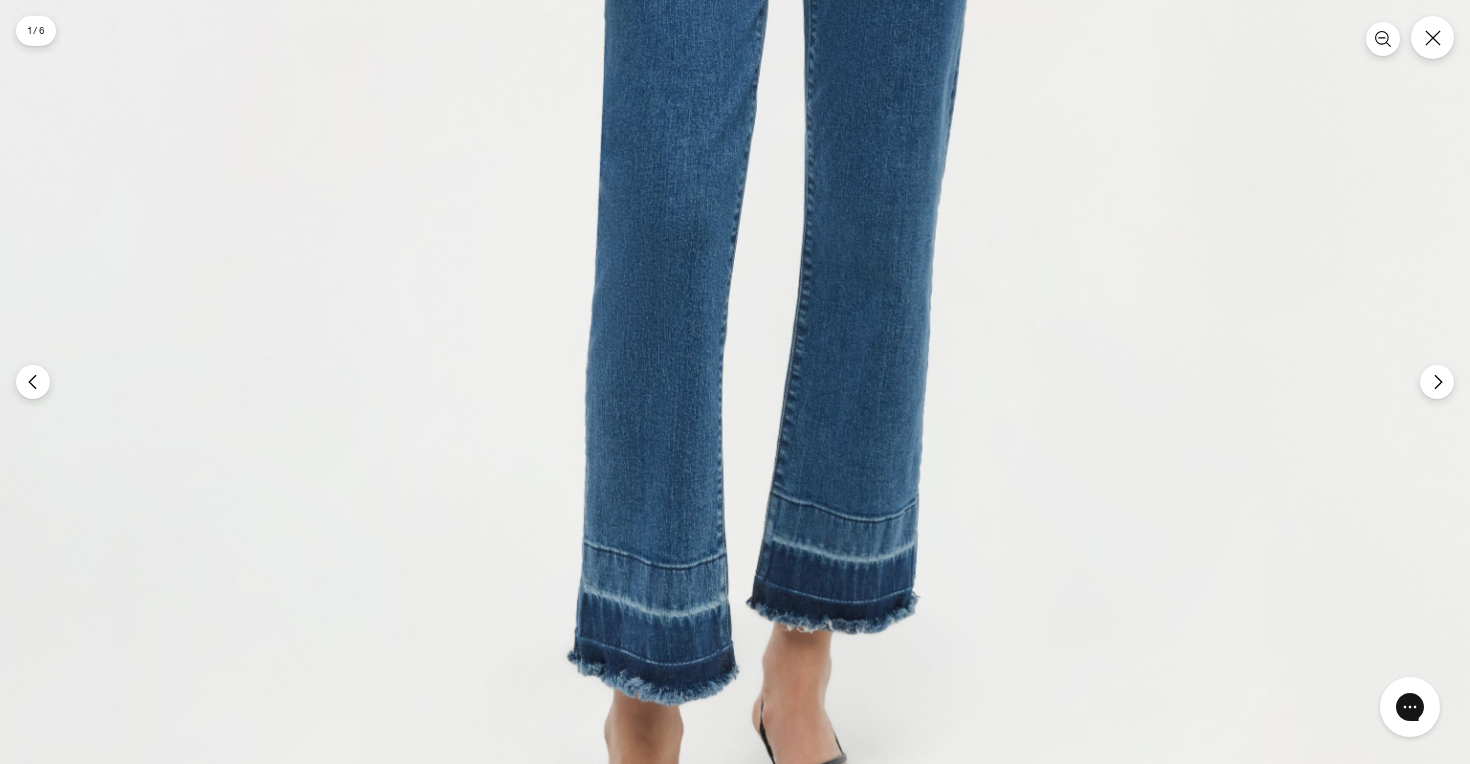 click at bounding box center [750, -110] 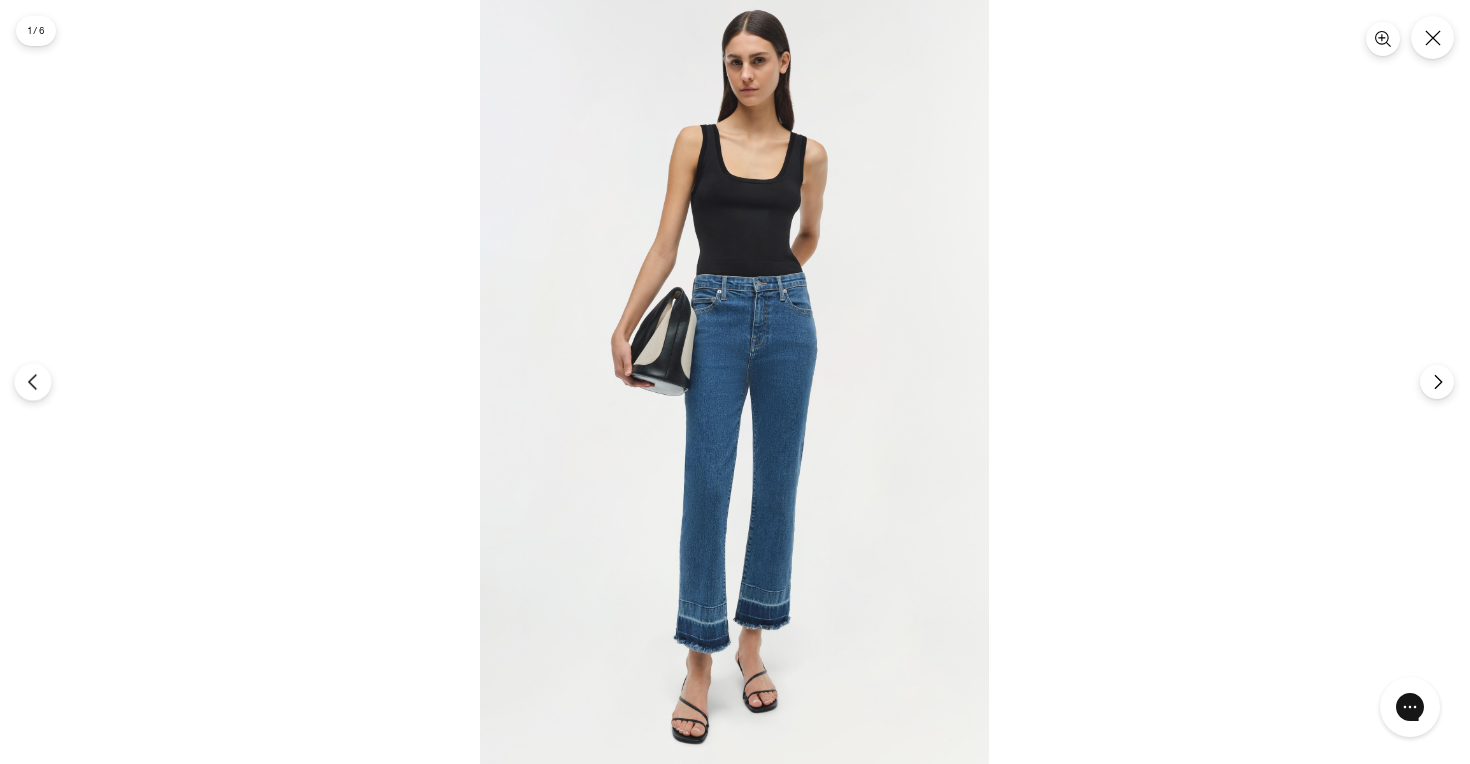 click 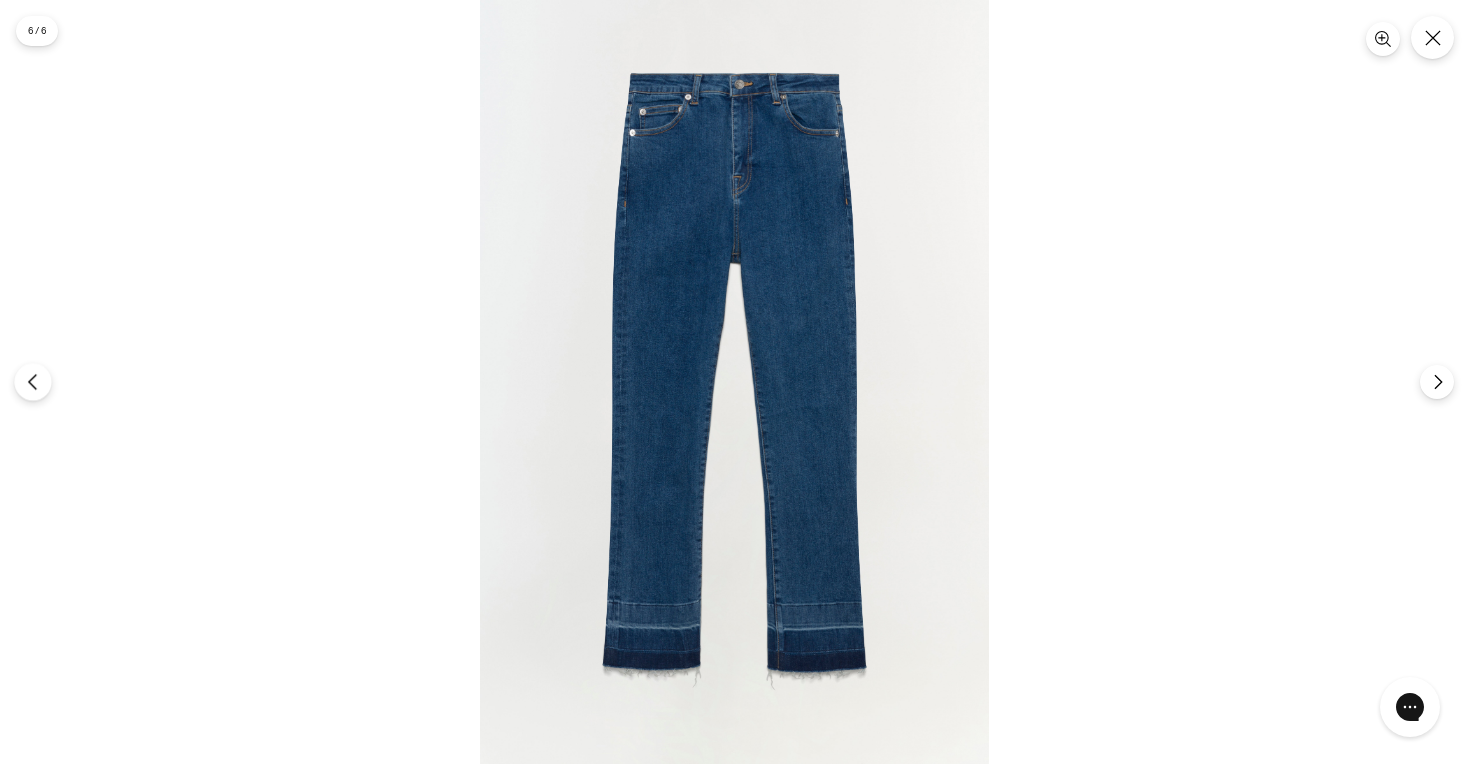 click 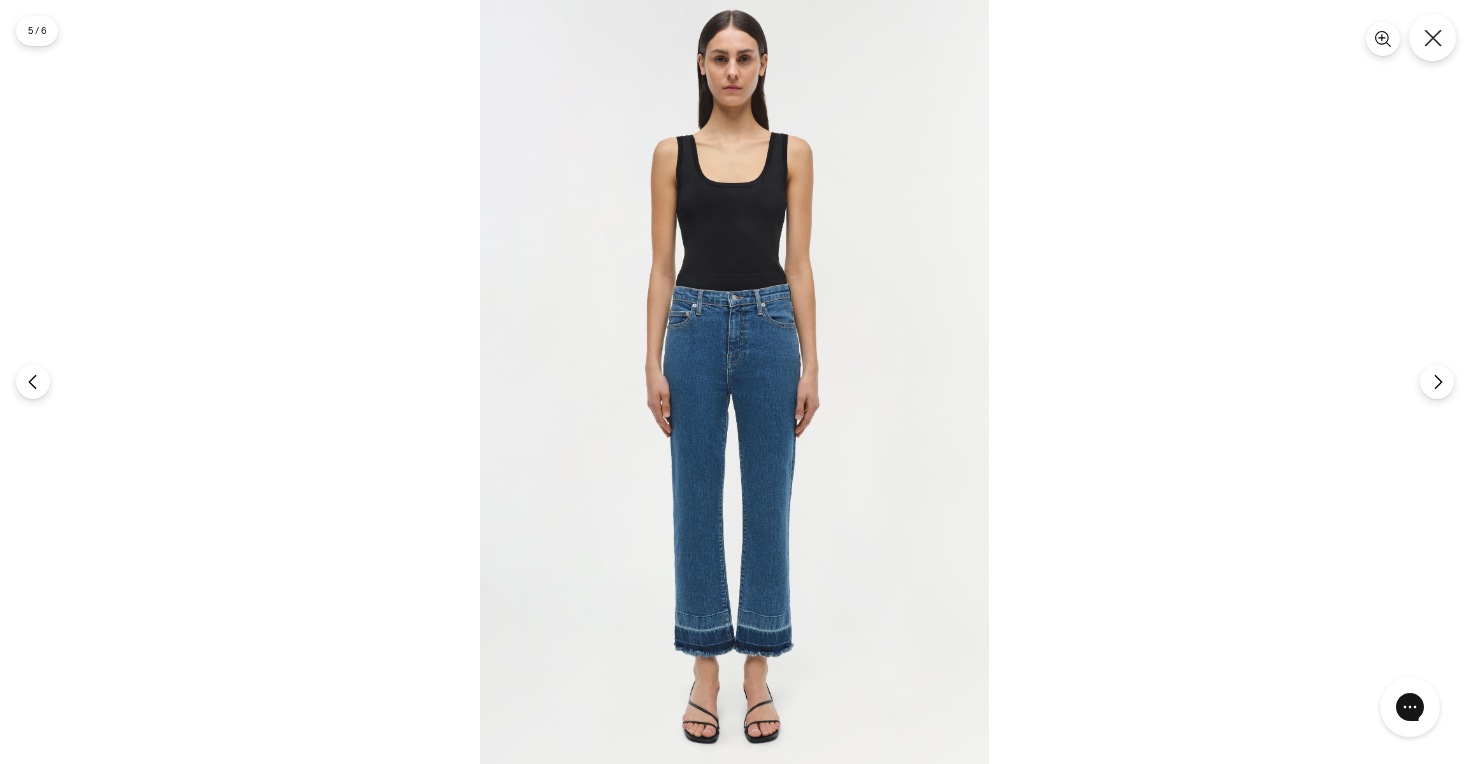 click 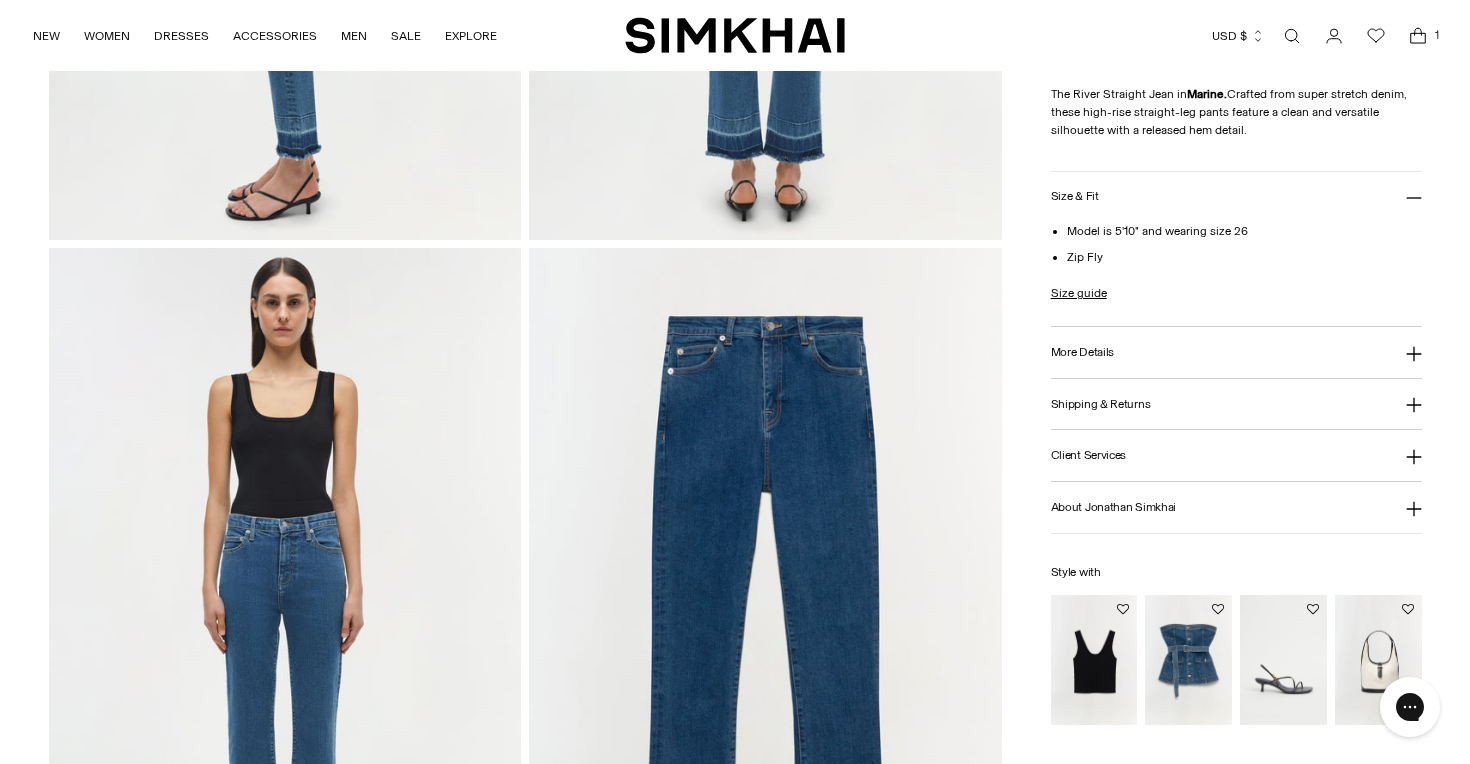 scroll, scrollTop: 1418, scrollLeft: 0, axis: vertical 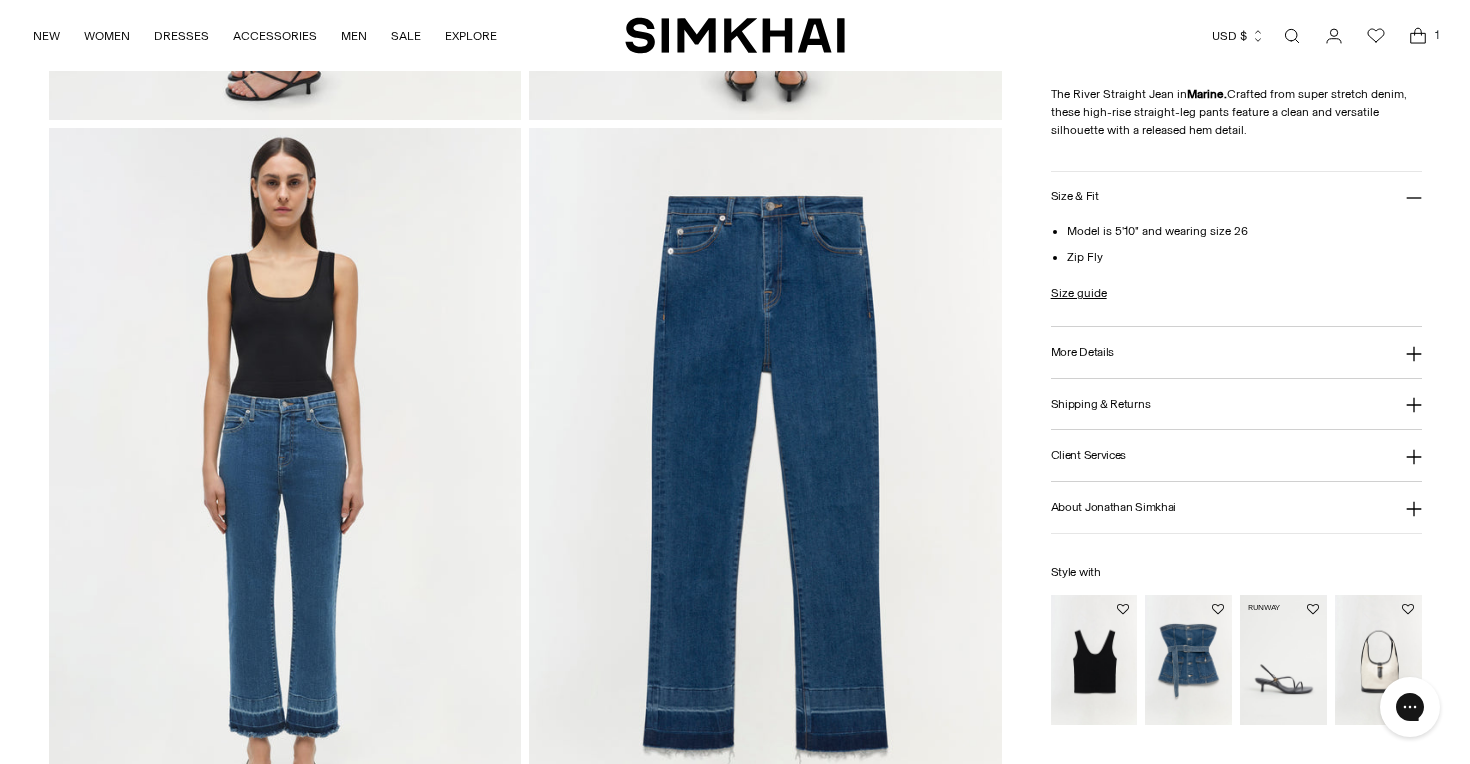 click at bounding box center [0, 0] 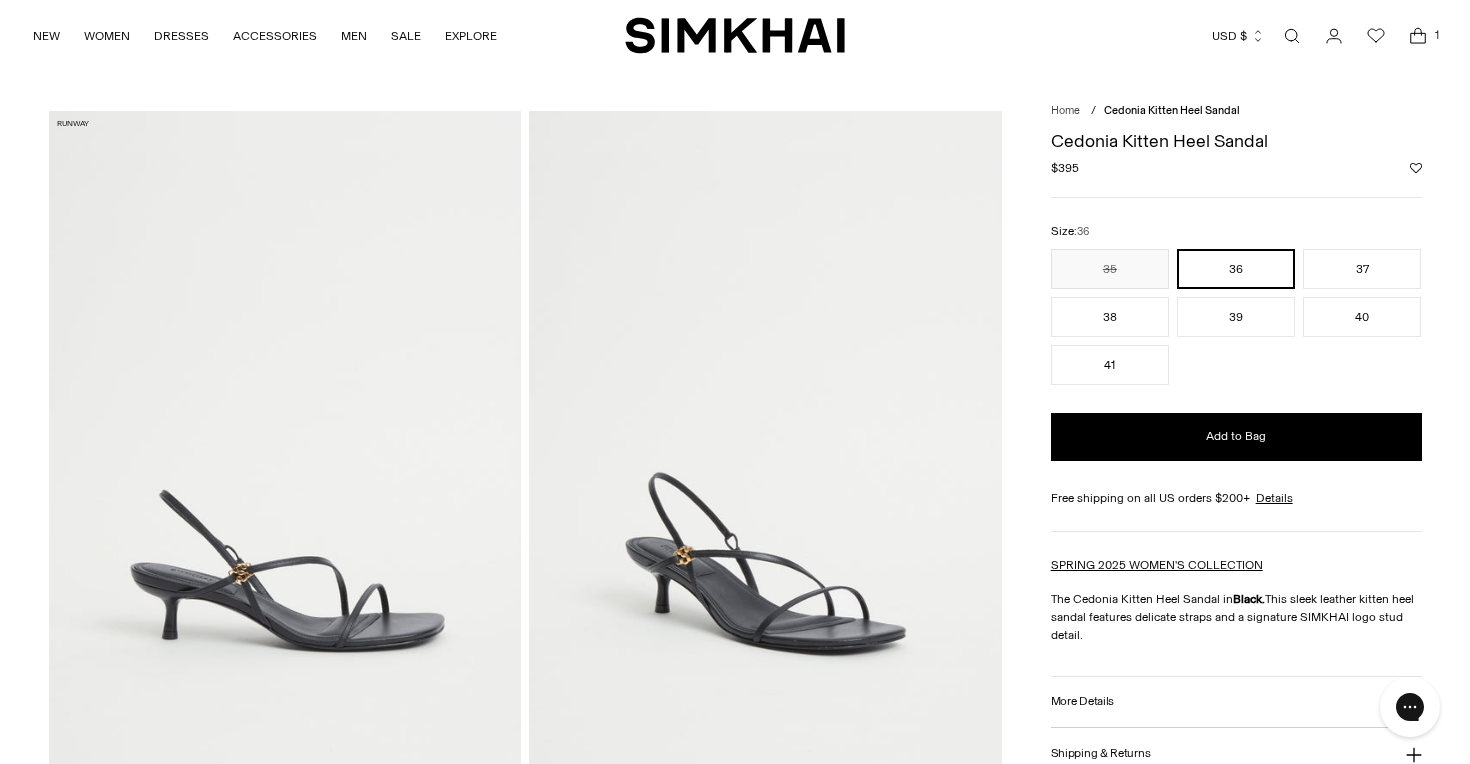 scroll, scrollTop: 0, scrollLeft: 0, axis: both 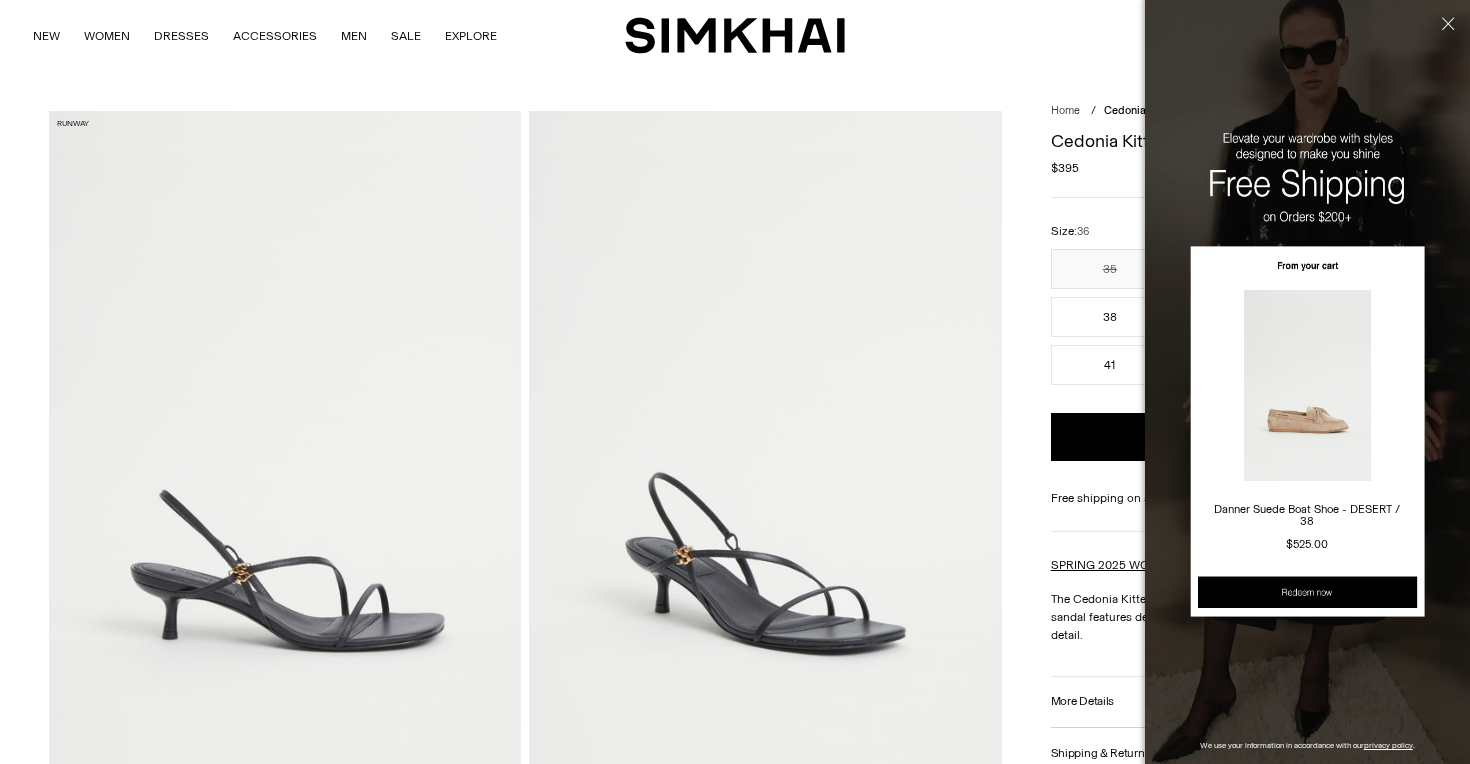click at bounding box center [1445, 57] 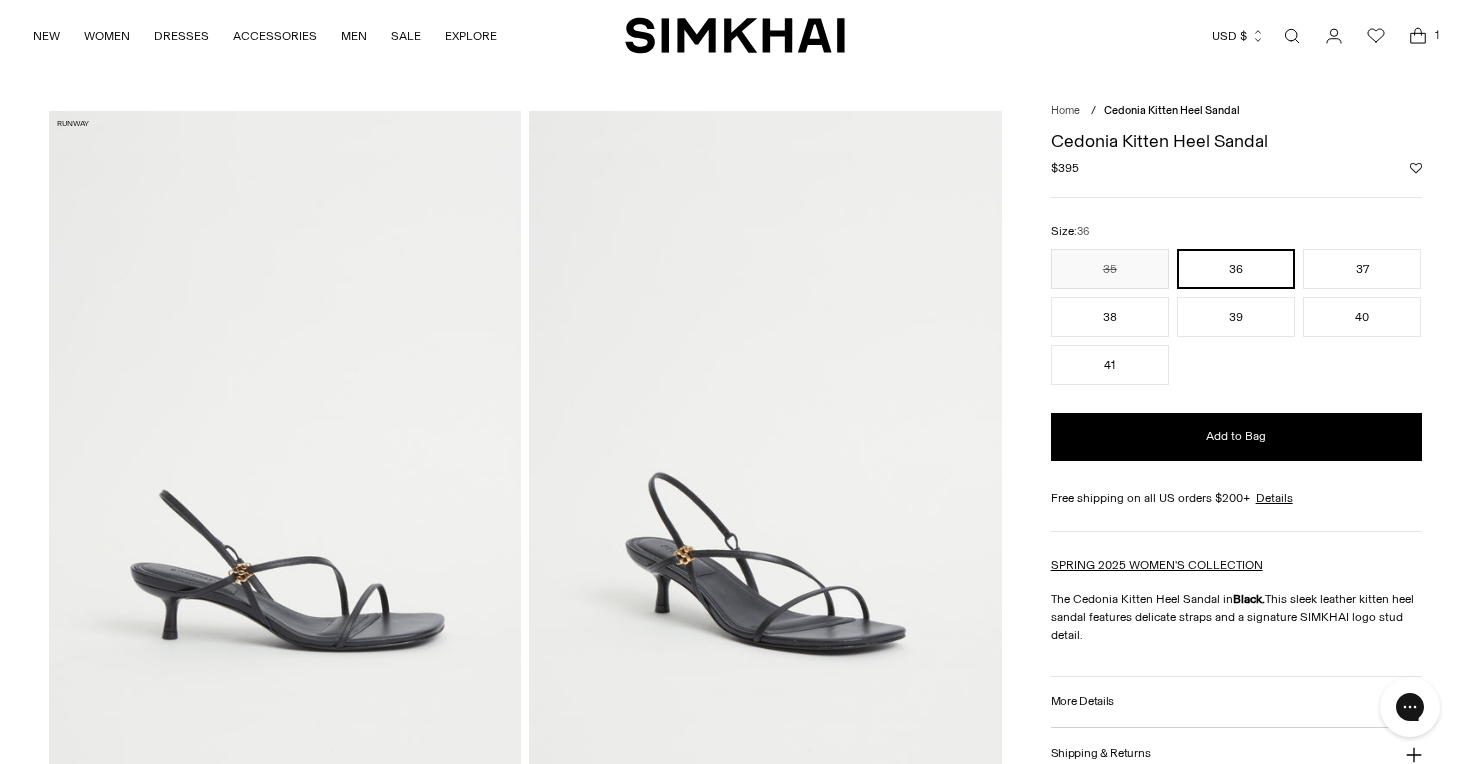 scroll, scrollTop: 0, scrollLeft: 0, axis: both 